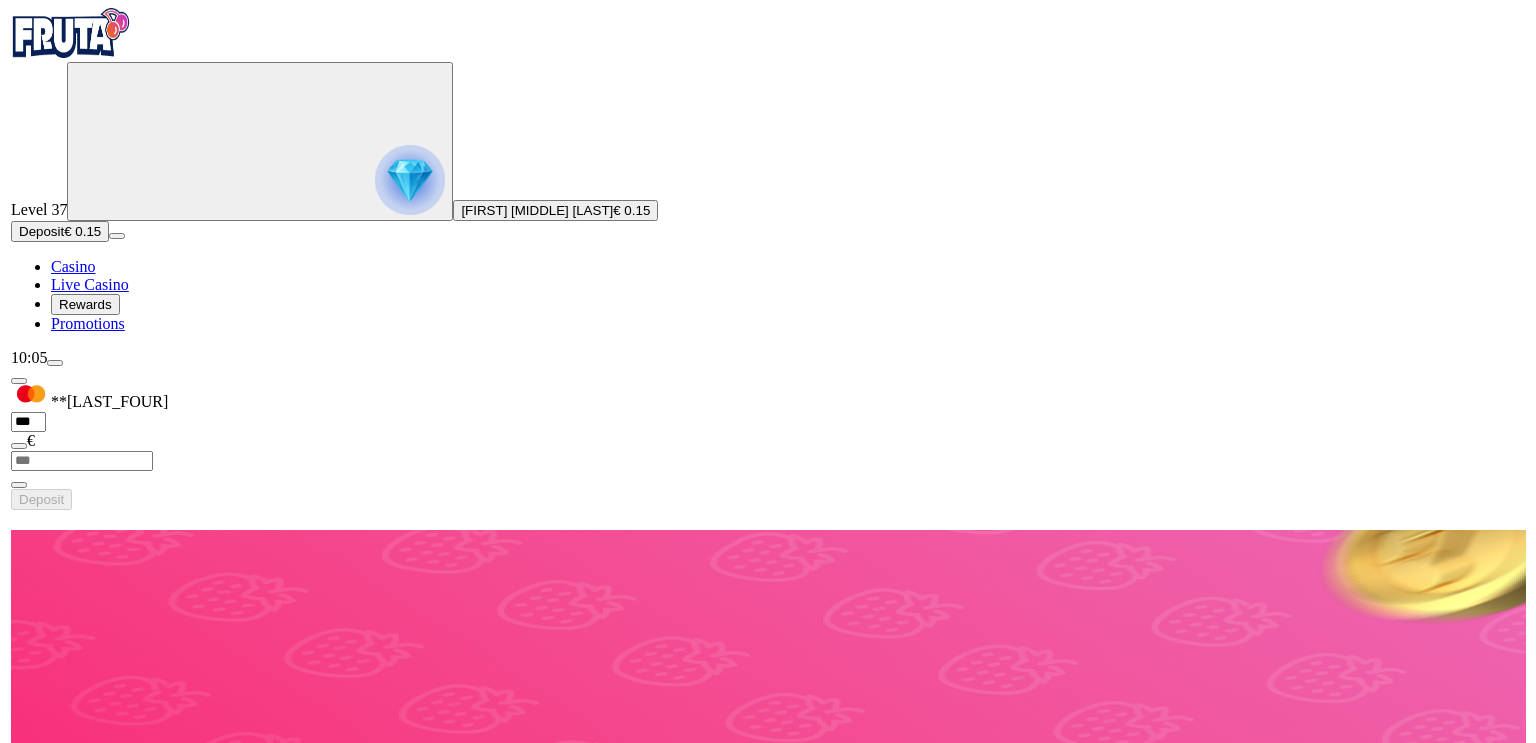 scroll, scrollTop: 0, scrollLeft: 0, axis: both 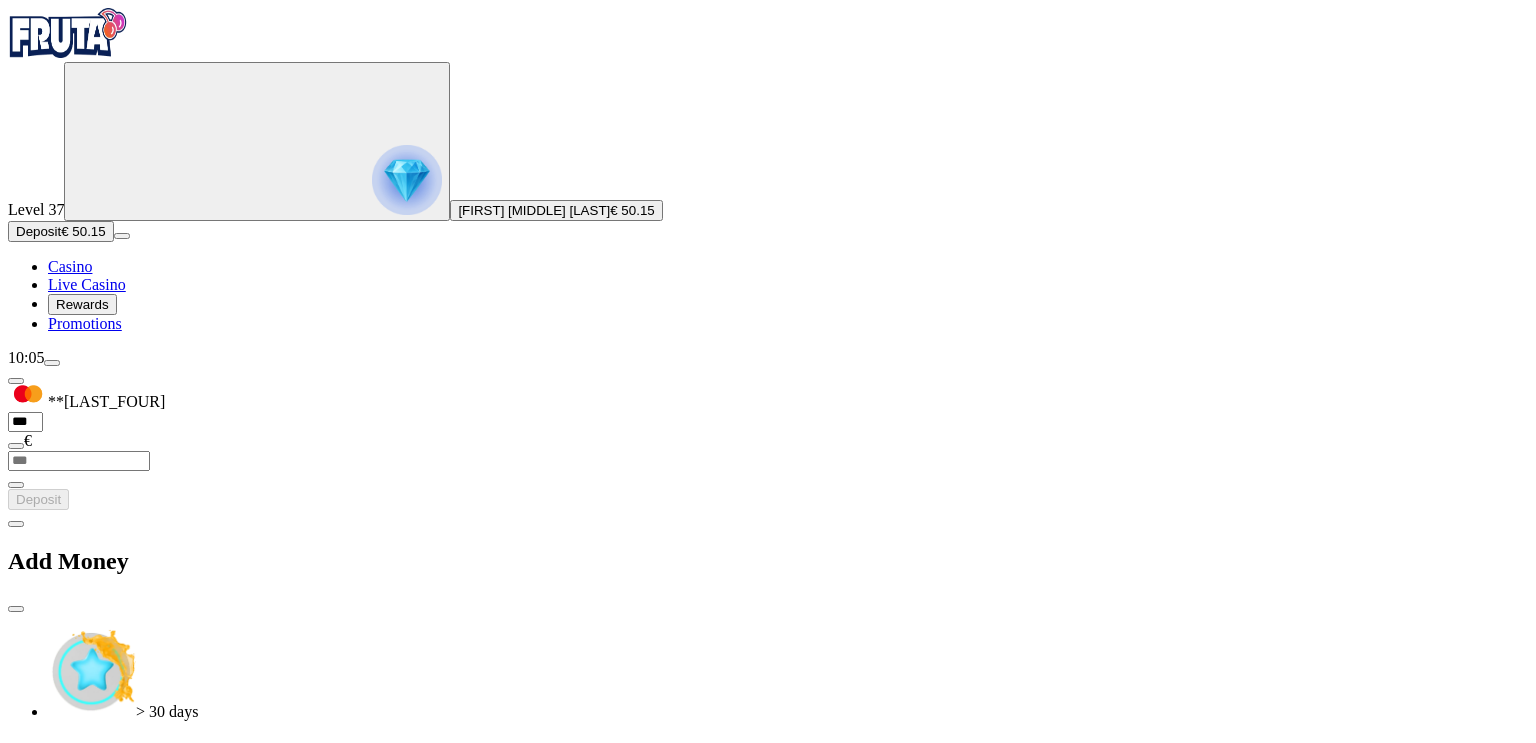 click at bounding box center [16, 609] 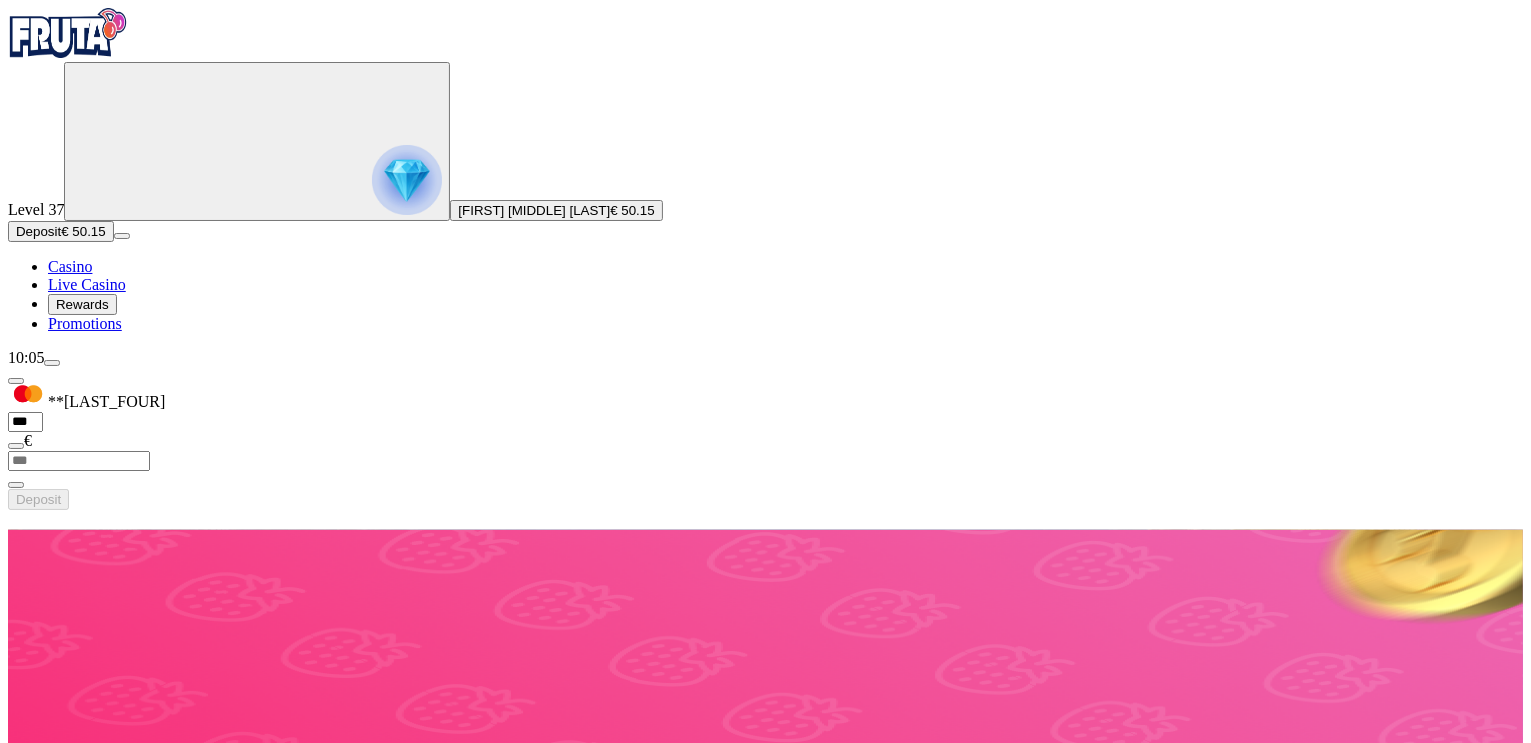 click at bounding box center (32, 1473) 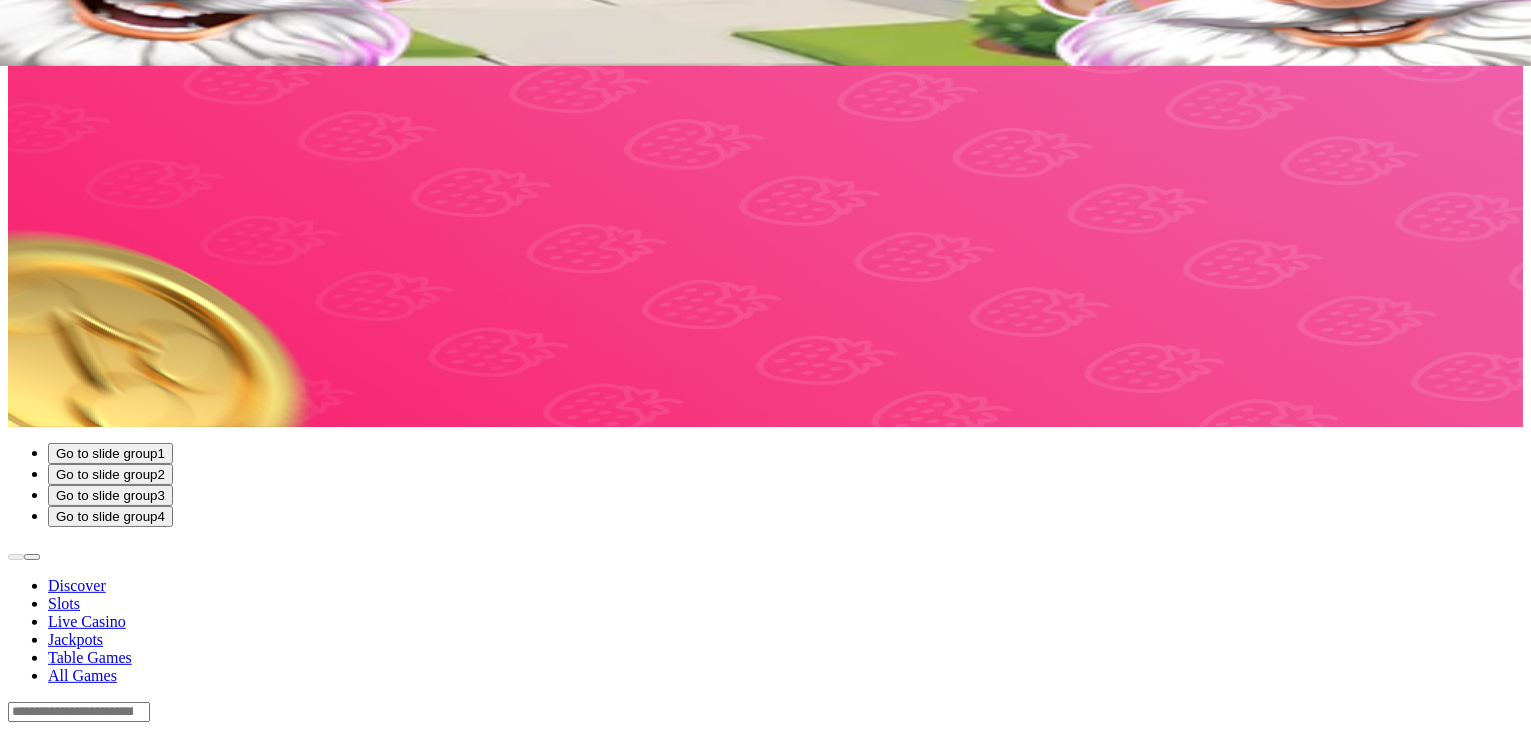 scroll, scrollTop: 760, scrollLeft: 0, axis: vertical 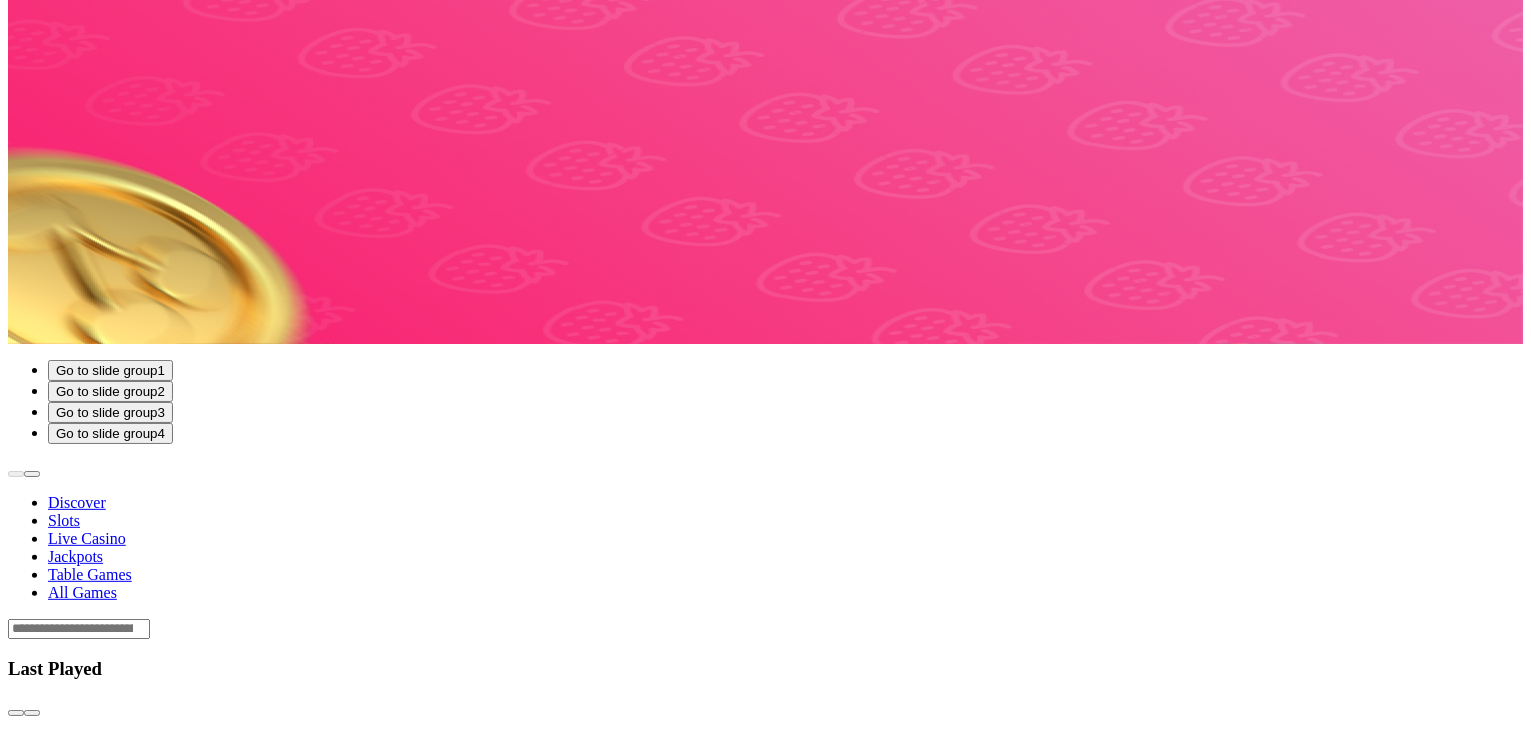 click at bounding box center [32, 2998] 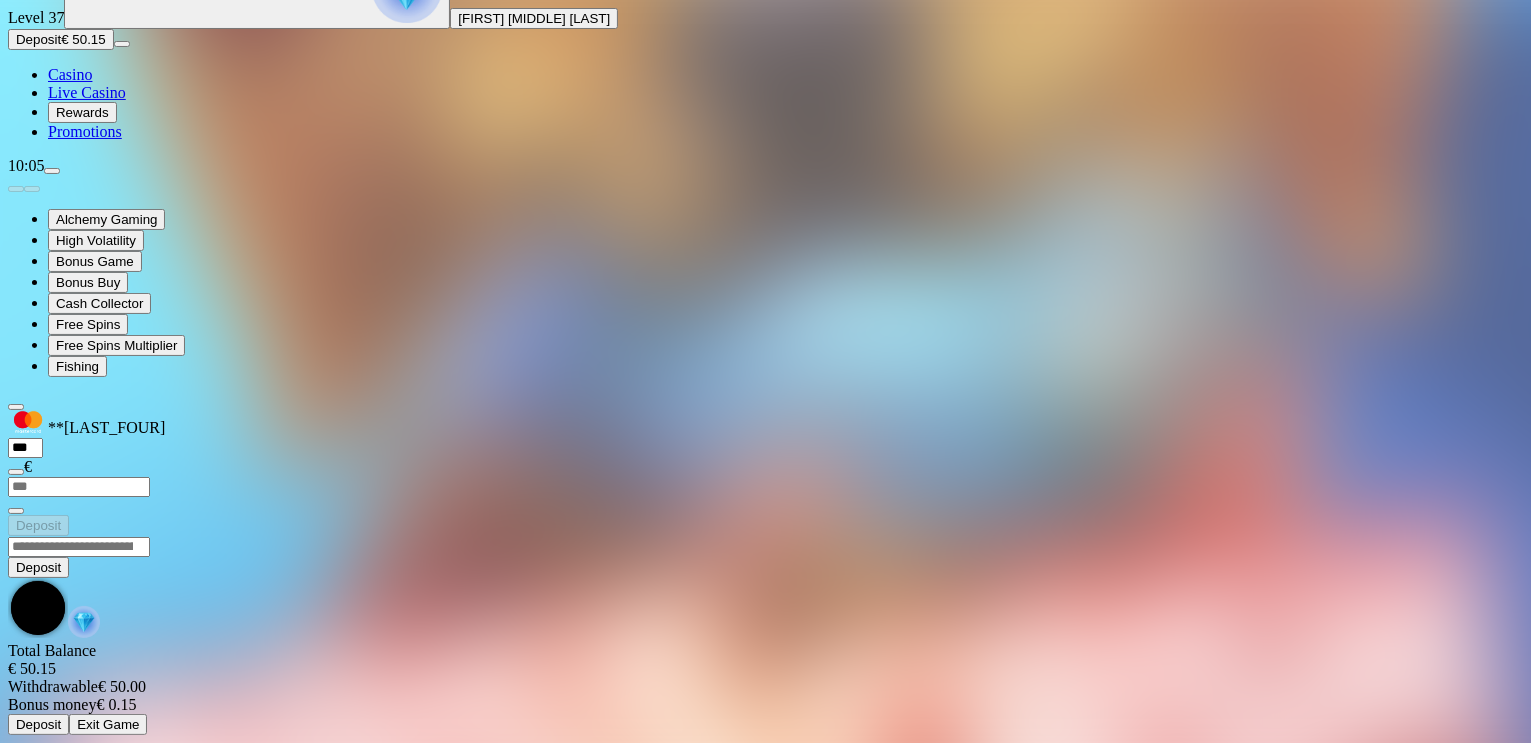 scroll, scrollTop: 0, scrollLeft: 0, axis: both 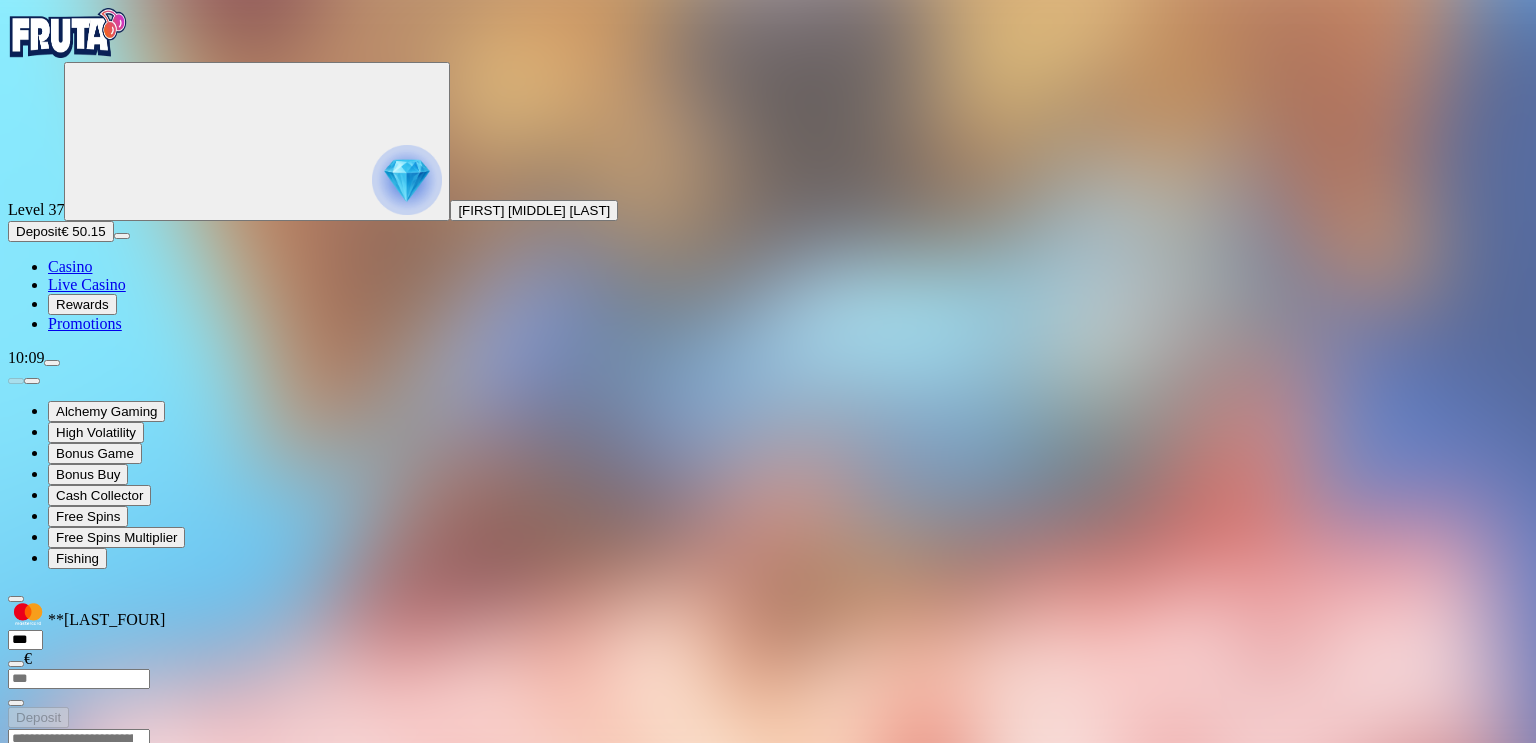 click on "Deposit Total Balance € 50.15 Withdrawable € 50.00 Bonus money € 0.15 Deposit Exit Game" at bounding box center [768, 915] 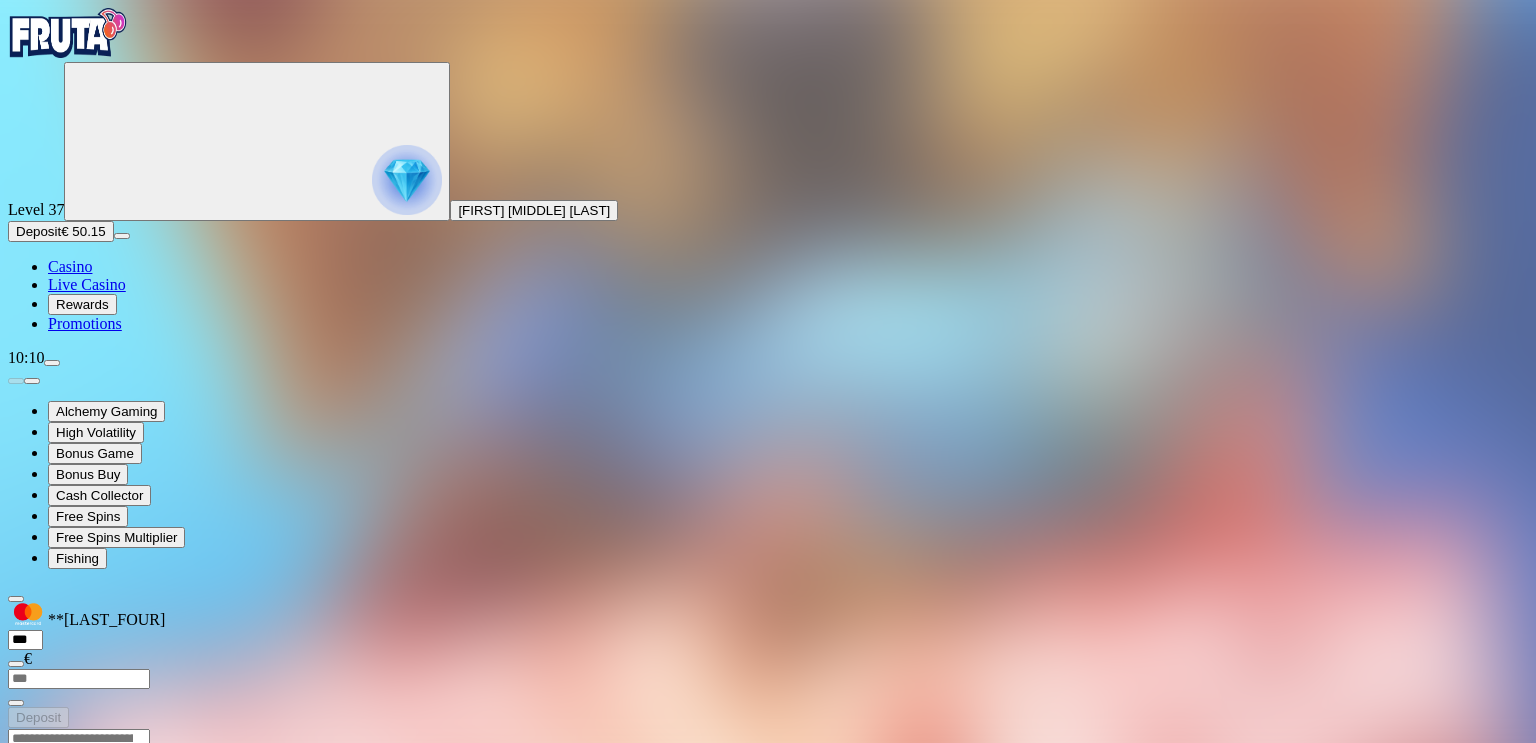 click at bounding box center (16, 921) 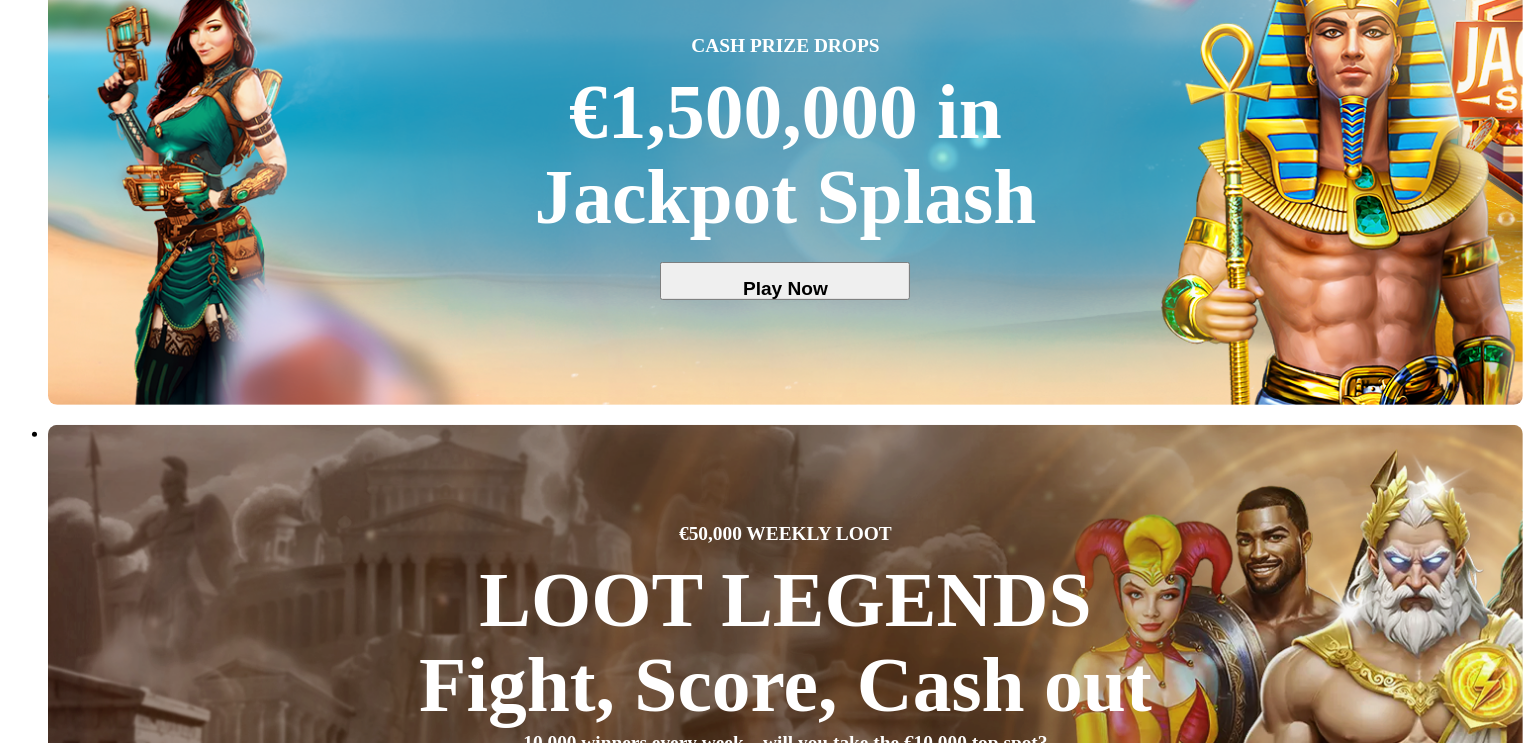 scroll, scrollTop: 720, scrollLeft: 0, axis: vertical 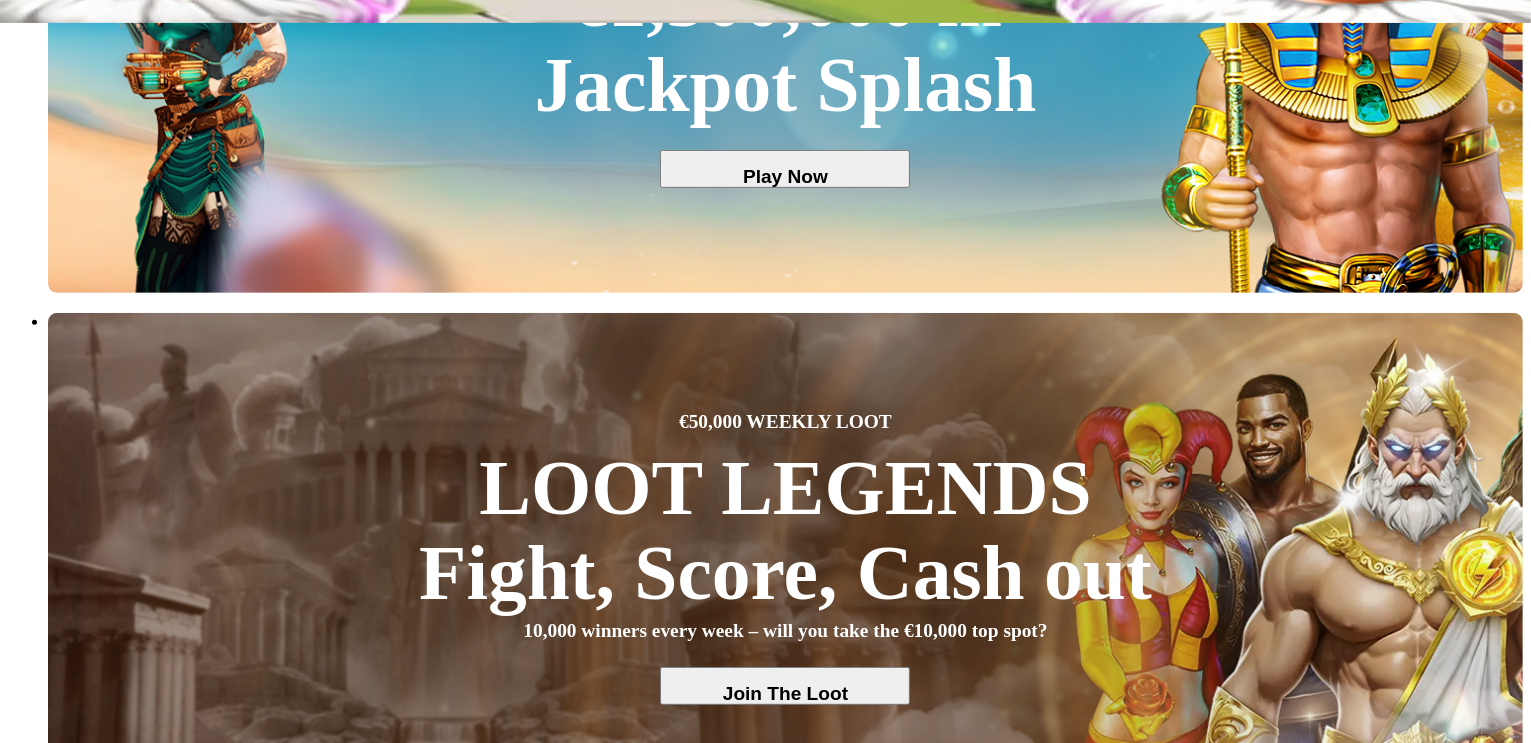 click on "Play Now" at bounding box center (80, 4547) 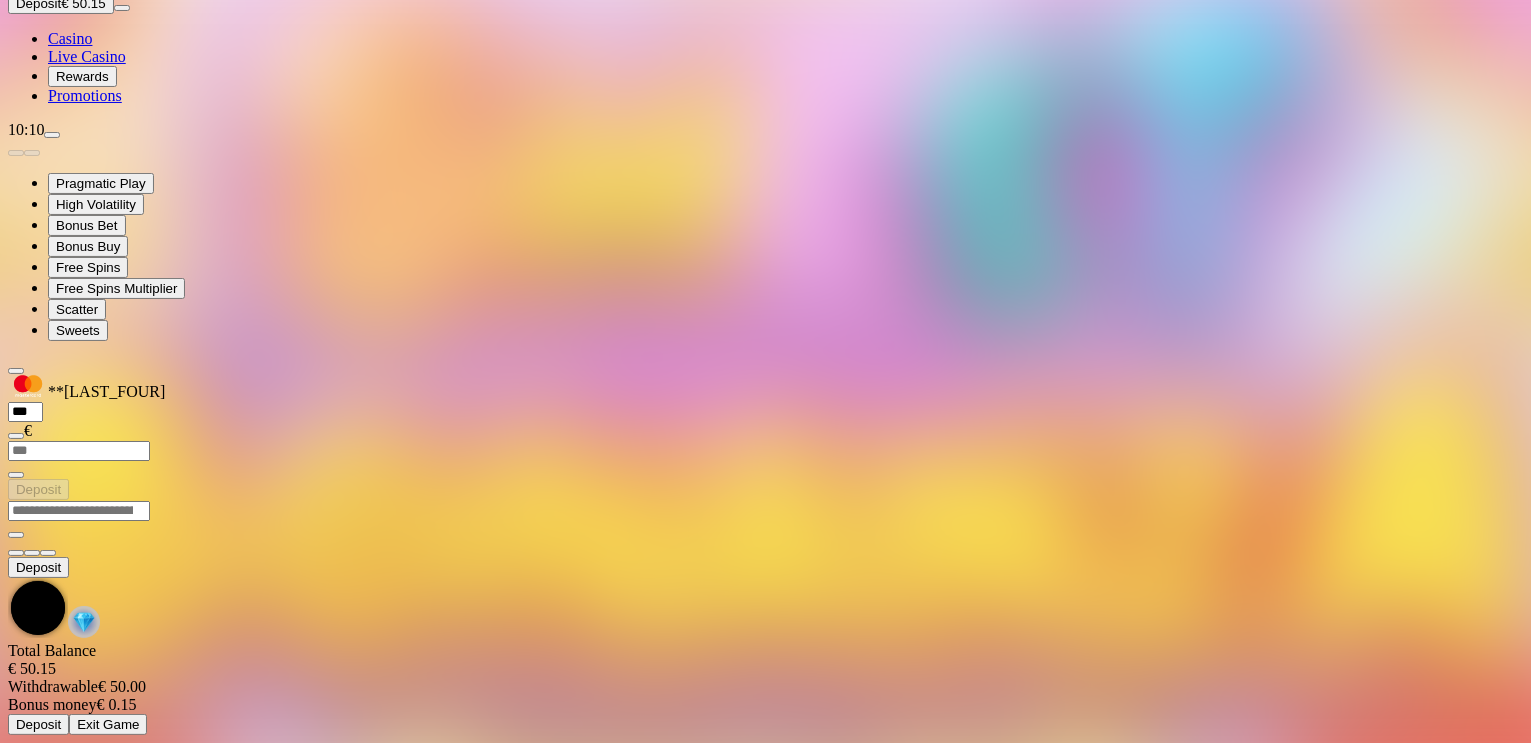 scroll, scrollTop: 0, scrollLeft: 0, axis: both 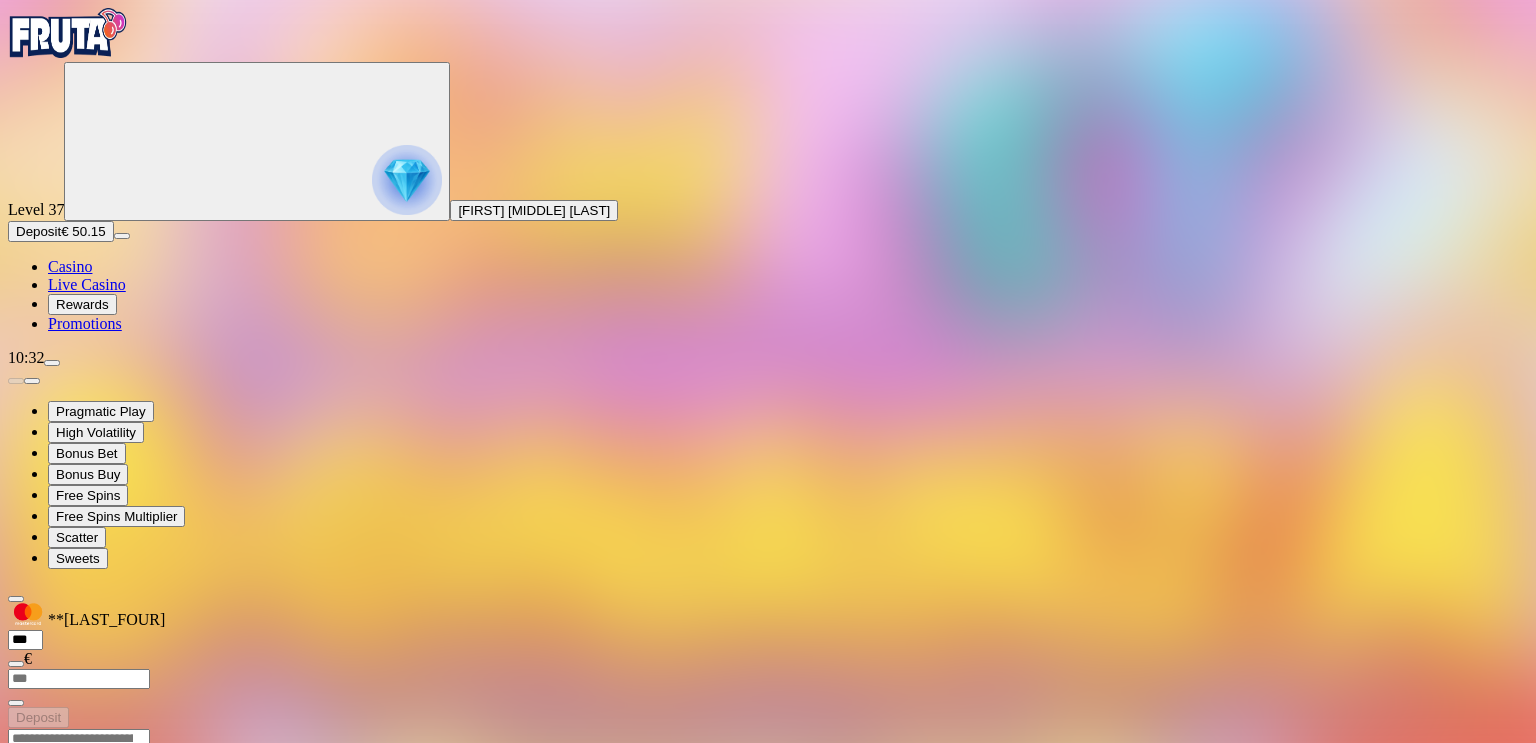 click on "[FIRST] [MIDDLE] [LAST]" at bounding box center (534, 210) 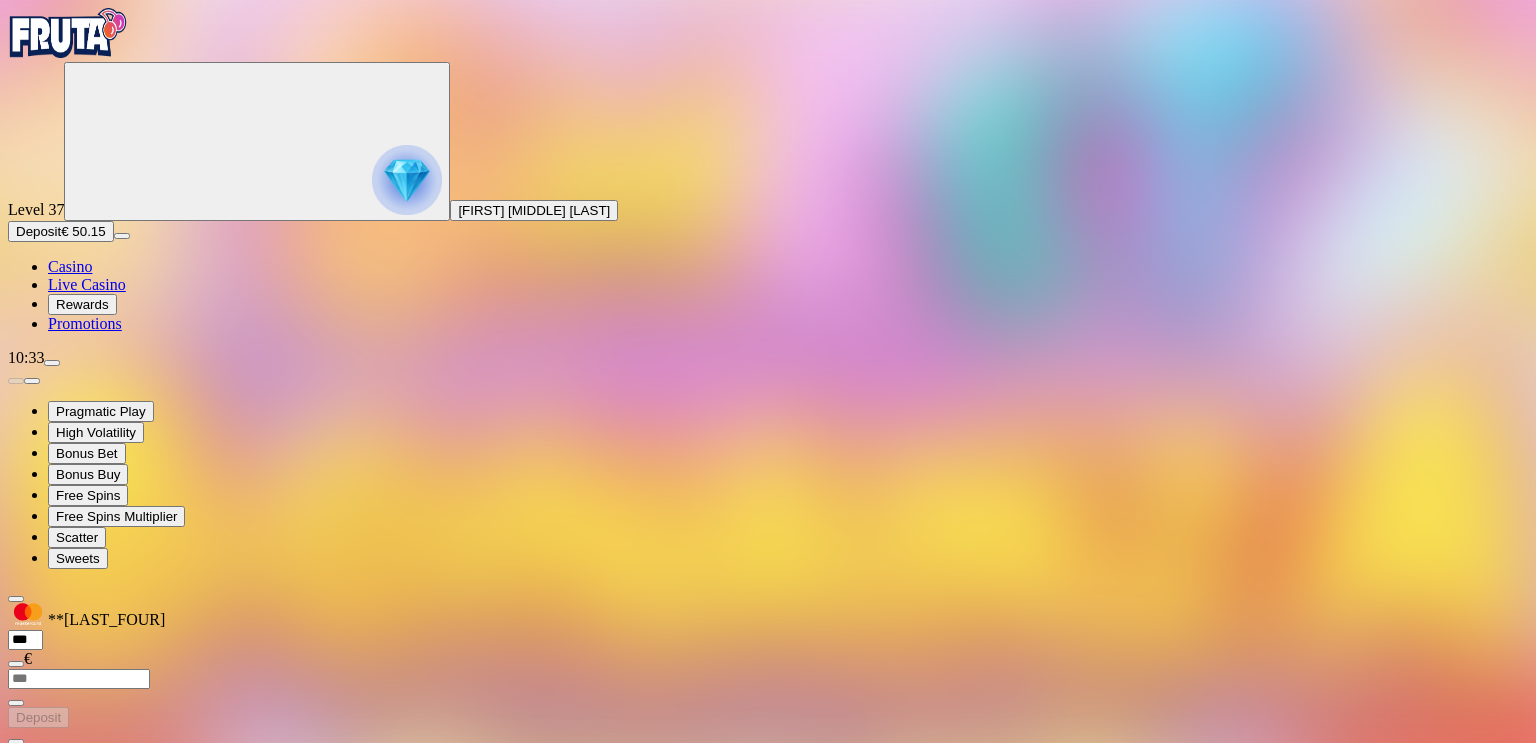 click at bounding box center [52, 363] 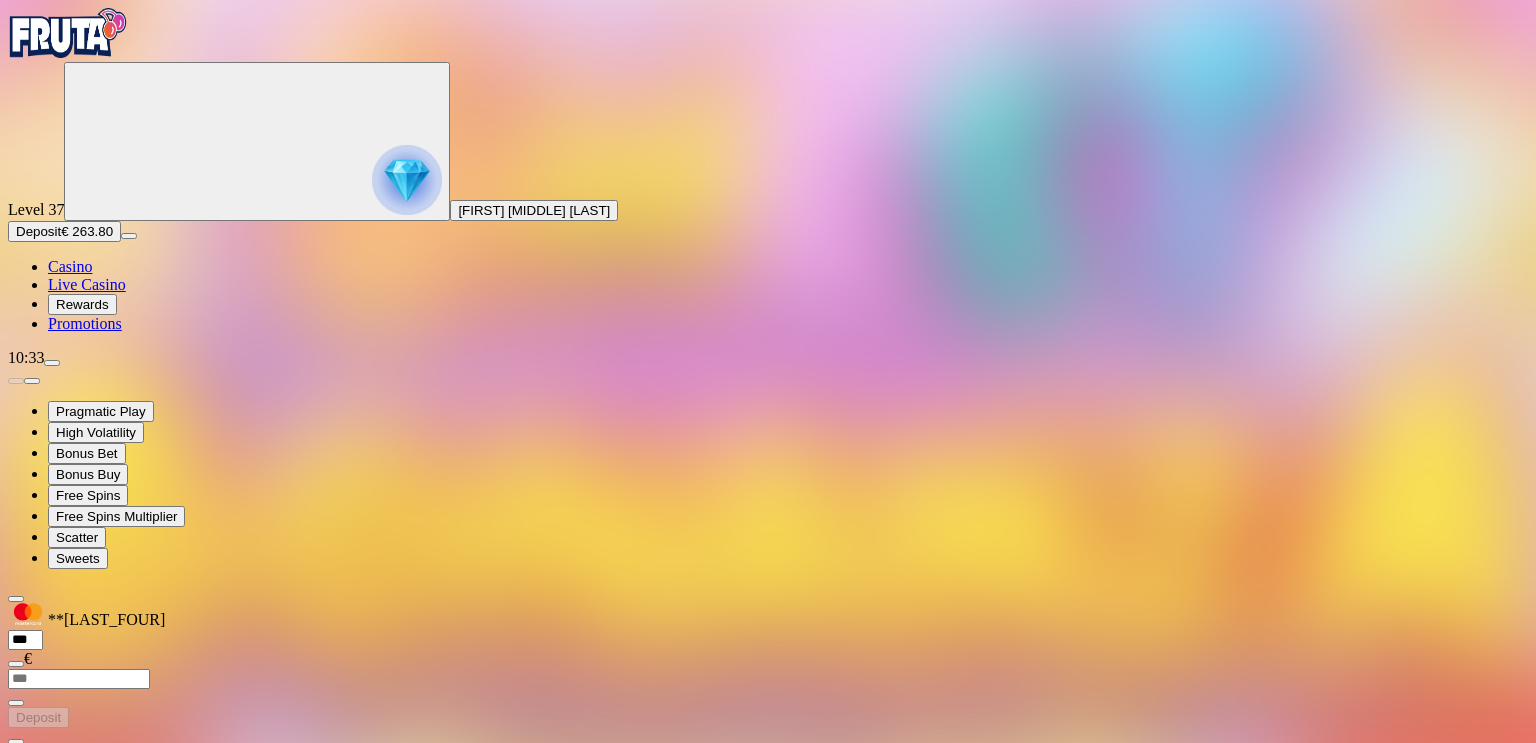 click on "Withdraw" at bounding box center [44, 973] 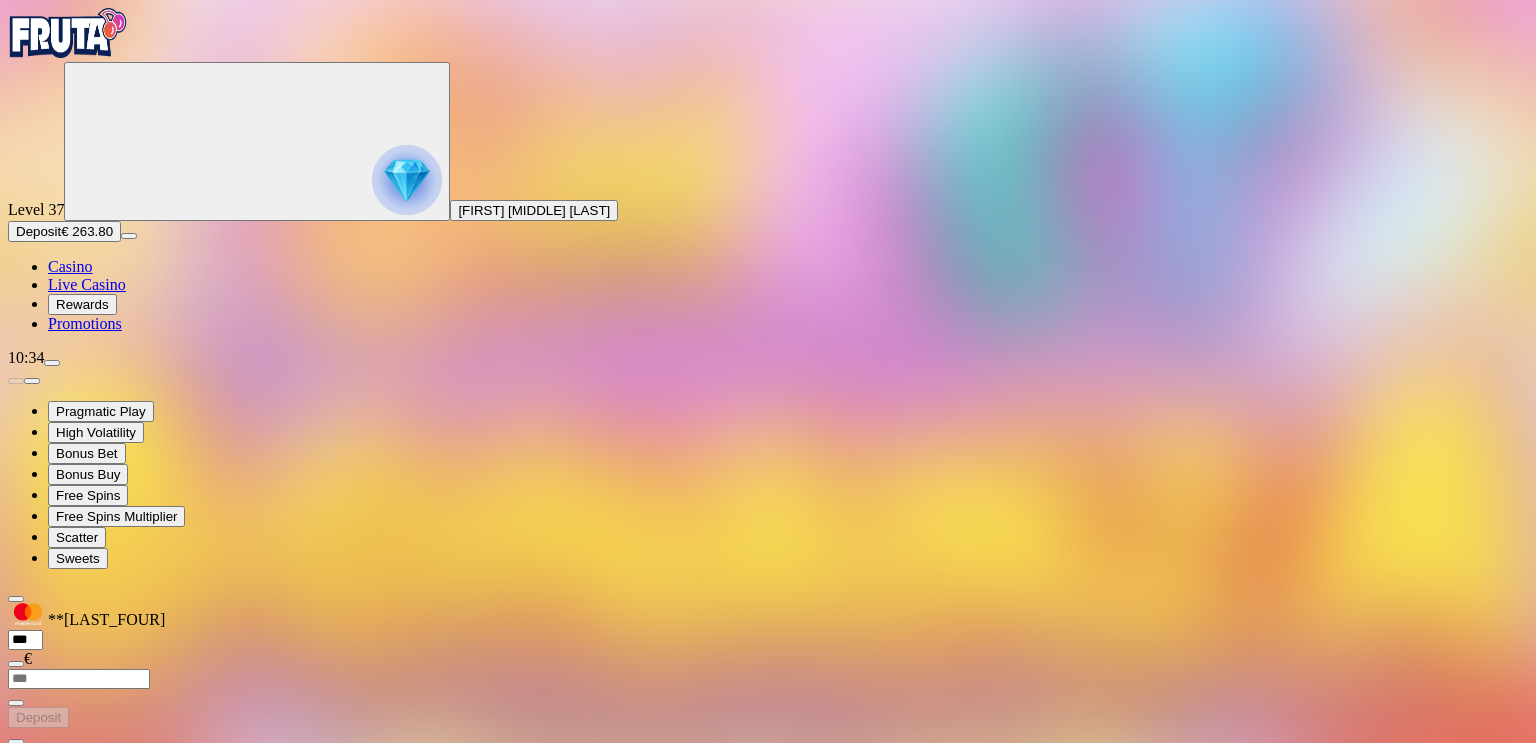 click at bounding box center [52, 363] 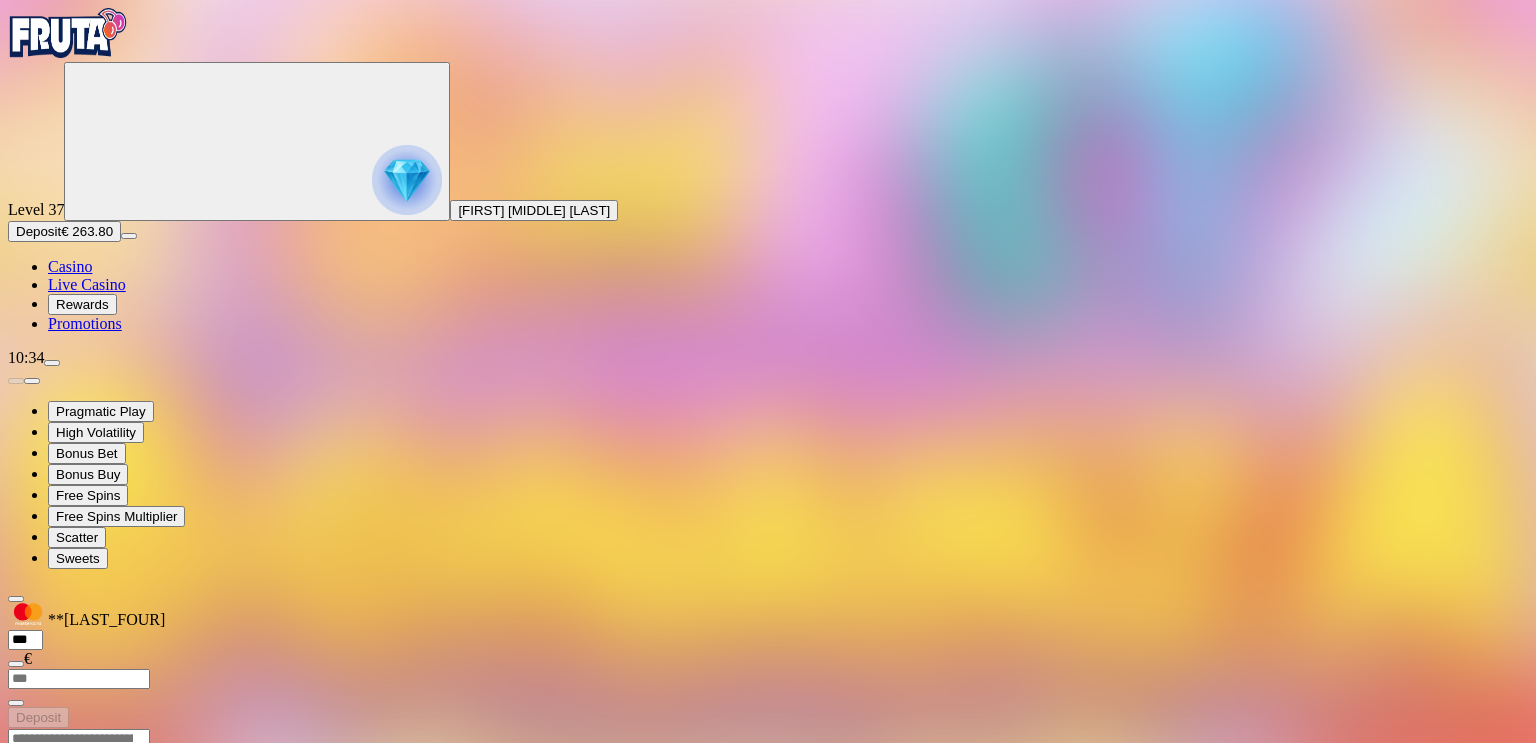 click at bounding box center (52, 363) 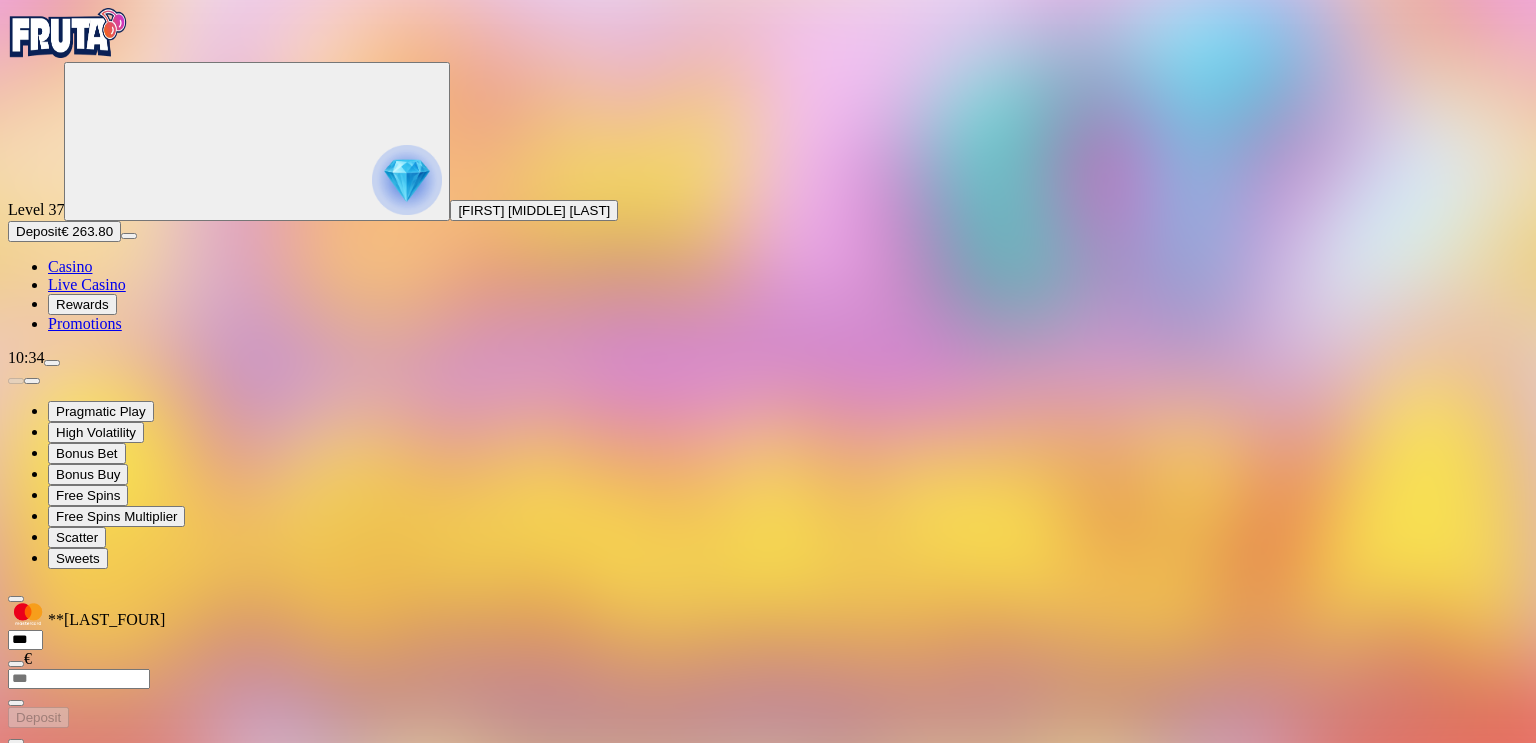 click on "Withdraw" at bounding box center [44, 973] 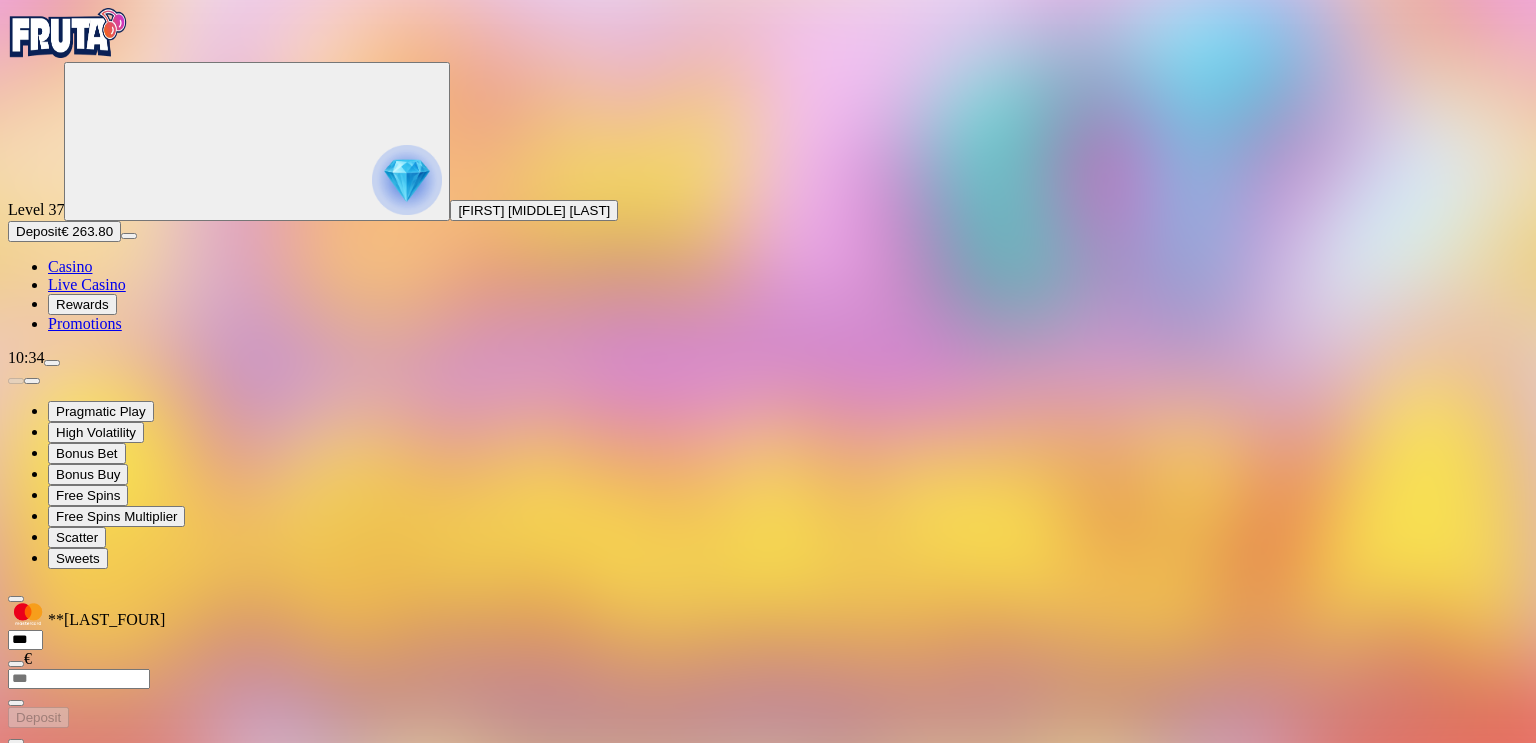 click at bounding box center (16, 827) 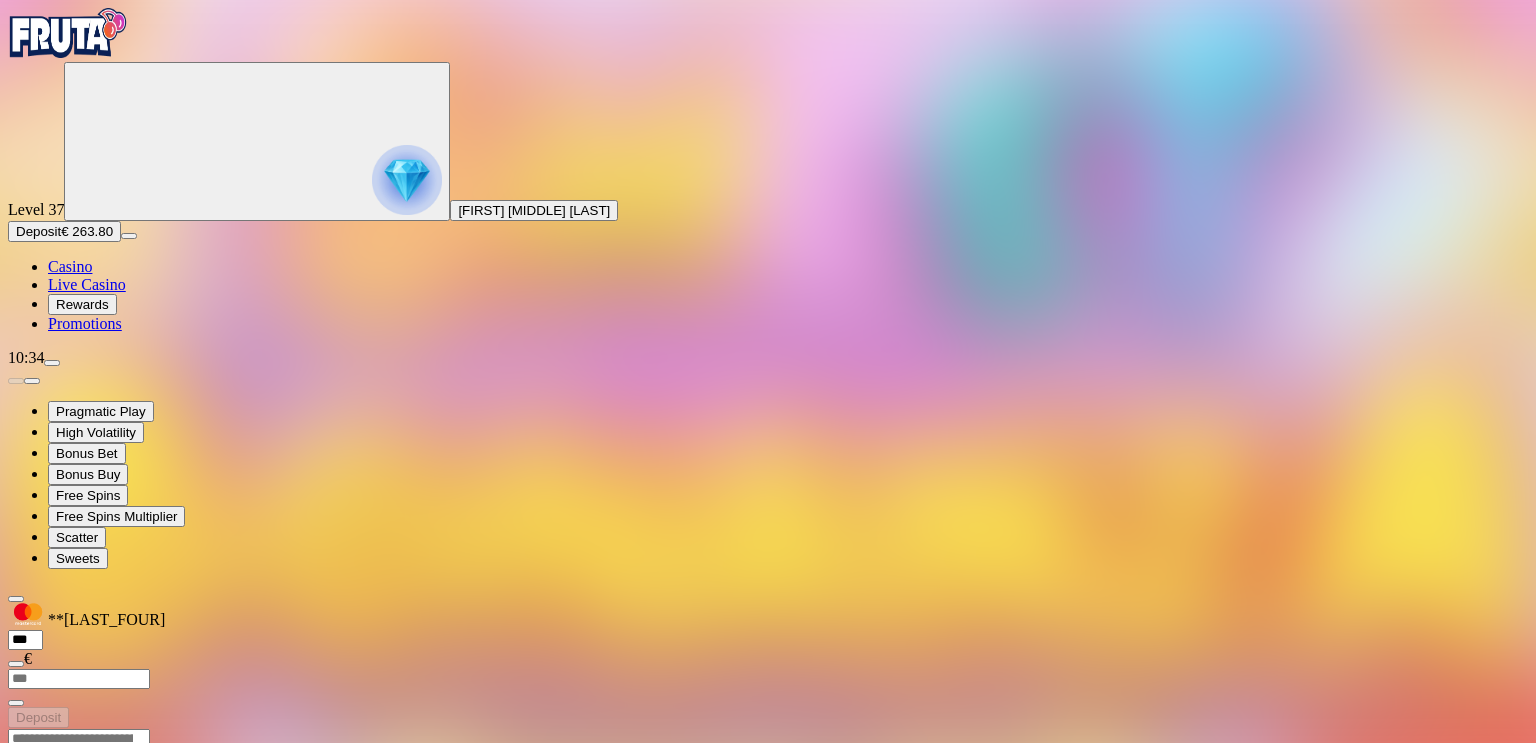 click at bounding box center (68, 33) 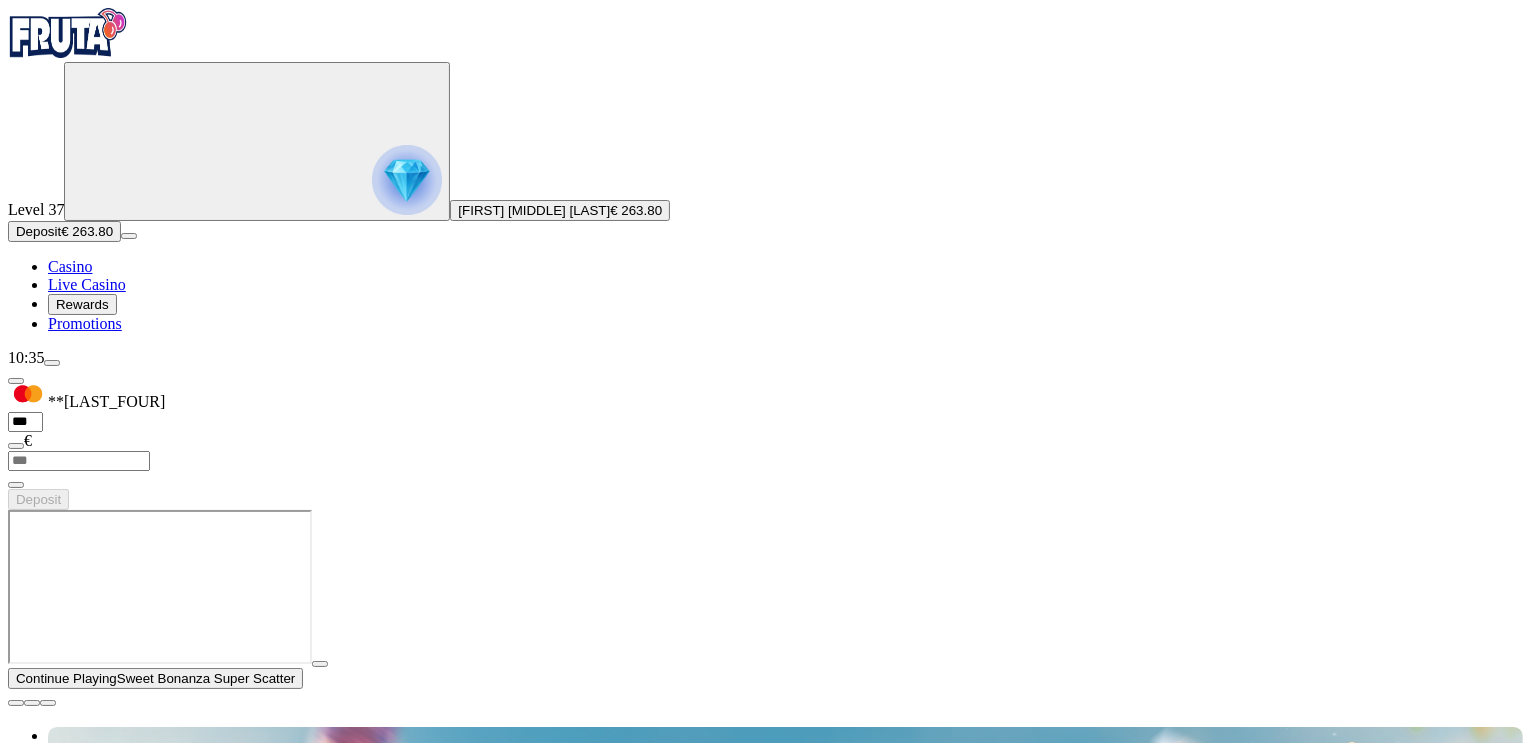 click at bounding box center [16, 703] 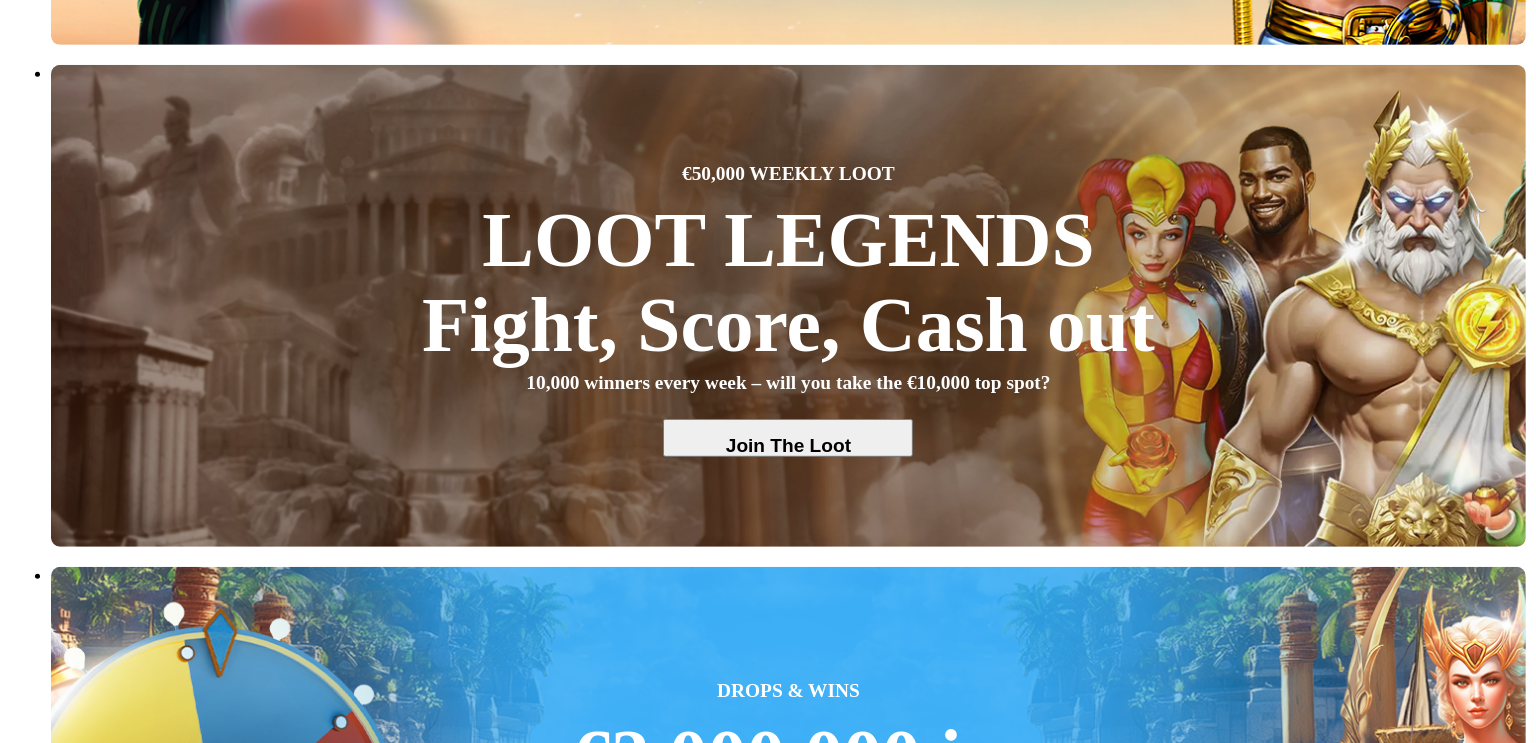 scroll, scrollTop: 875, scrollLeft: 0, axis: vertical 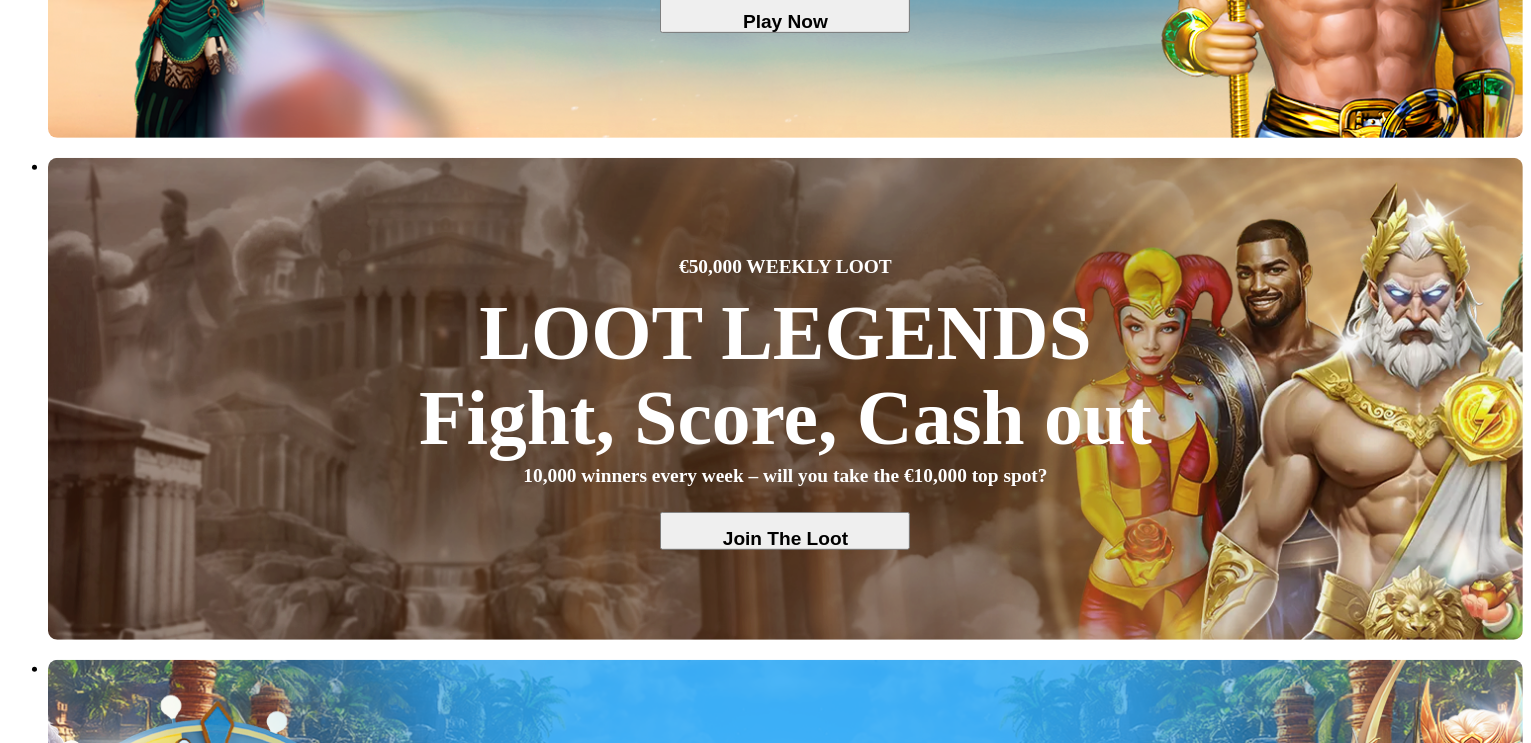 click at bounding box center (52, -512) 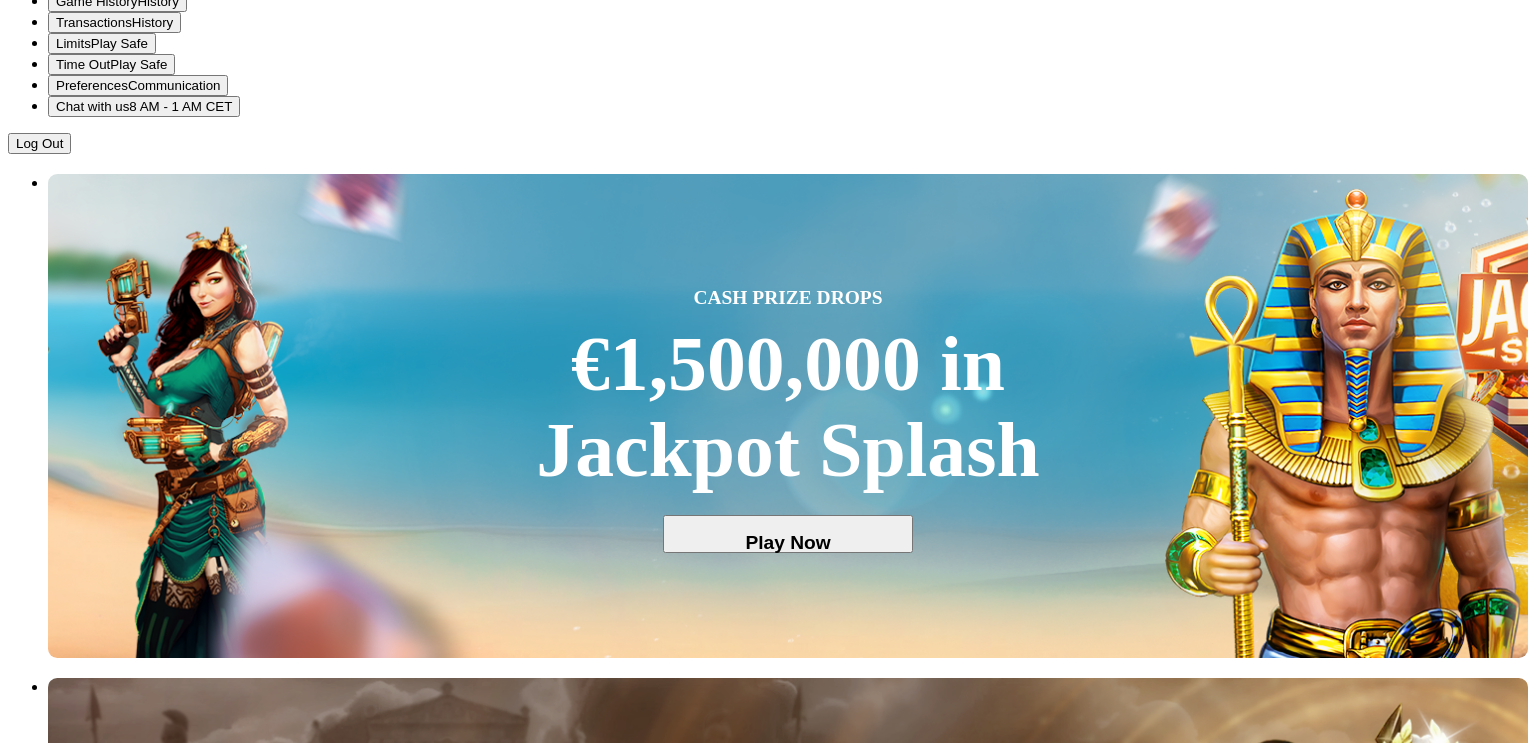click on "8 AM - 1 AM CET" at bounding box center (180, 106) 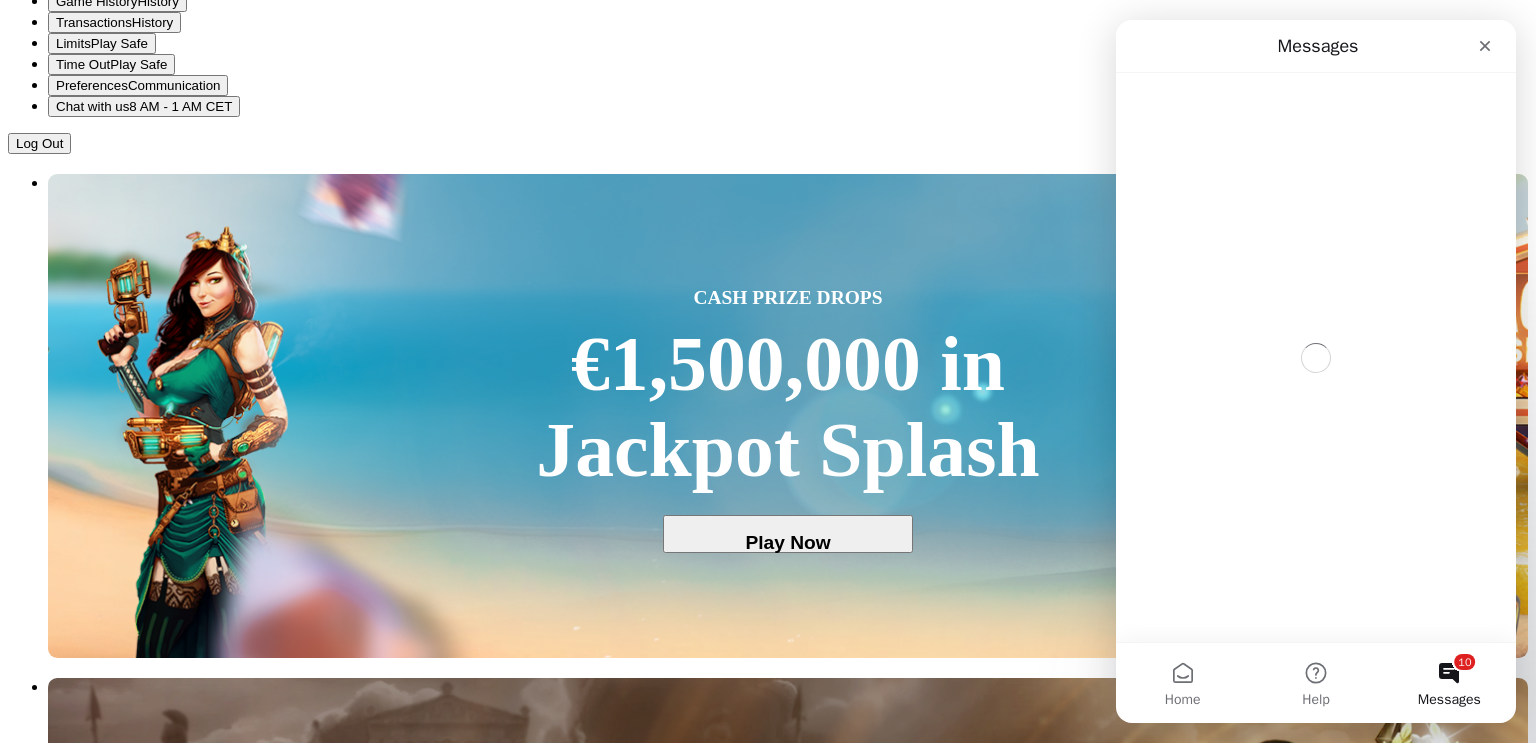 scroll, scrollTop: 0, scrollLeft: 0, axis: both 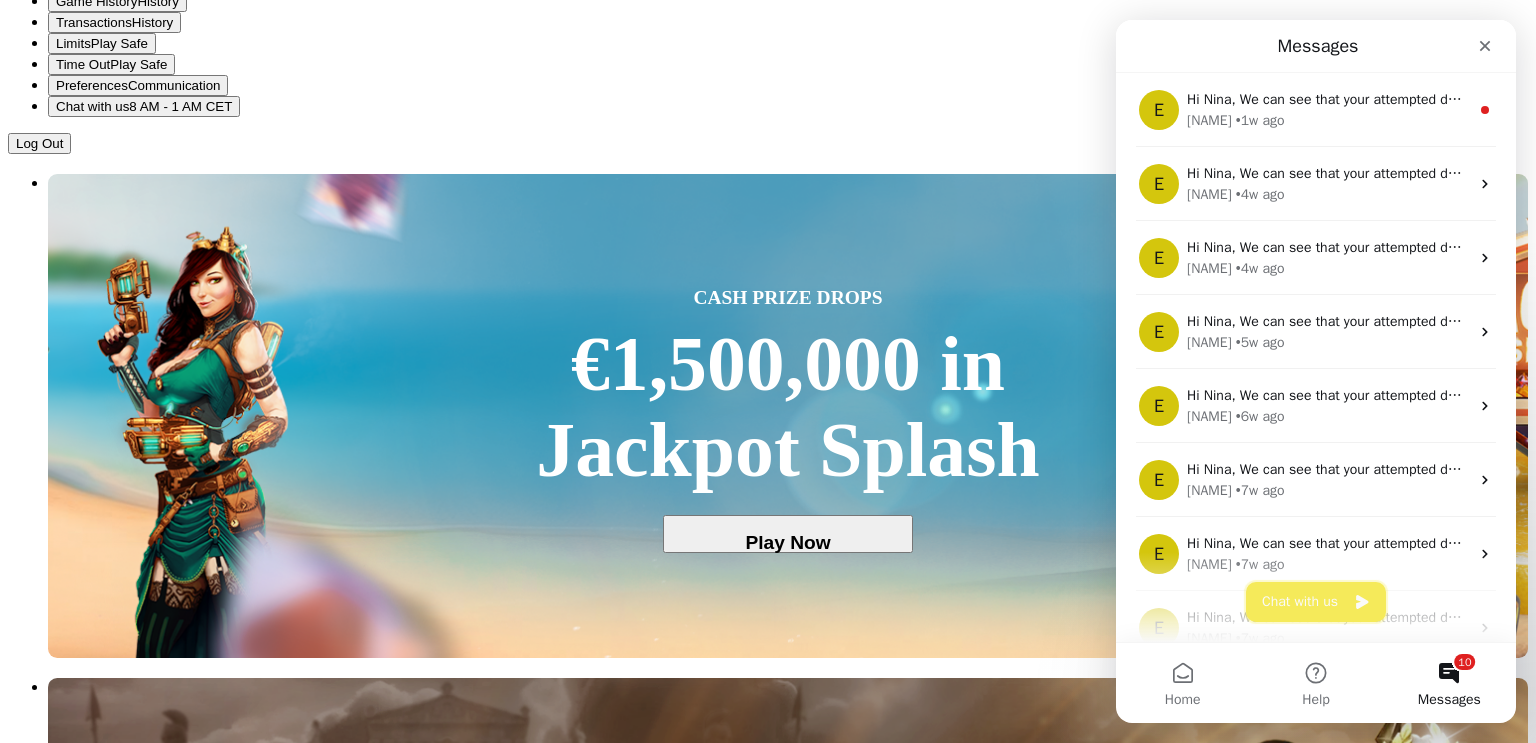 click on "Chat with us" at bounding box center [1316, 602] 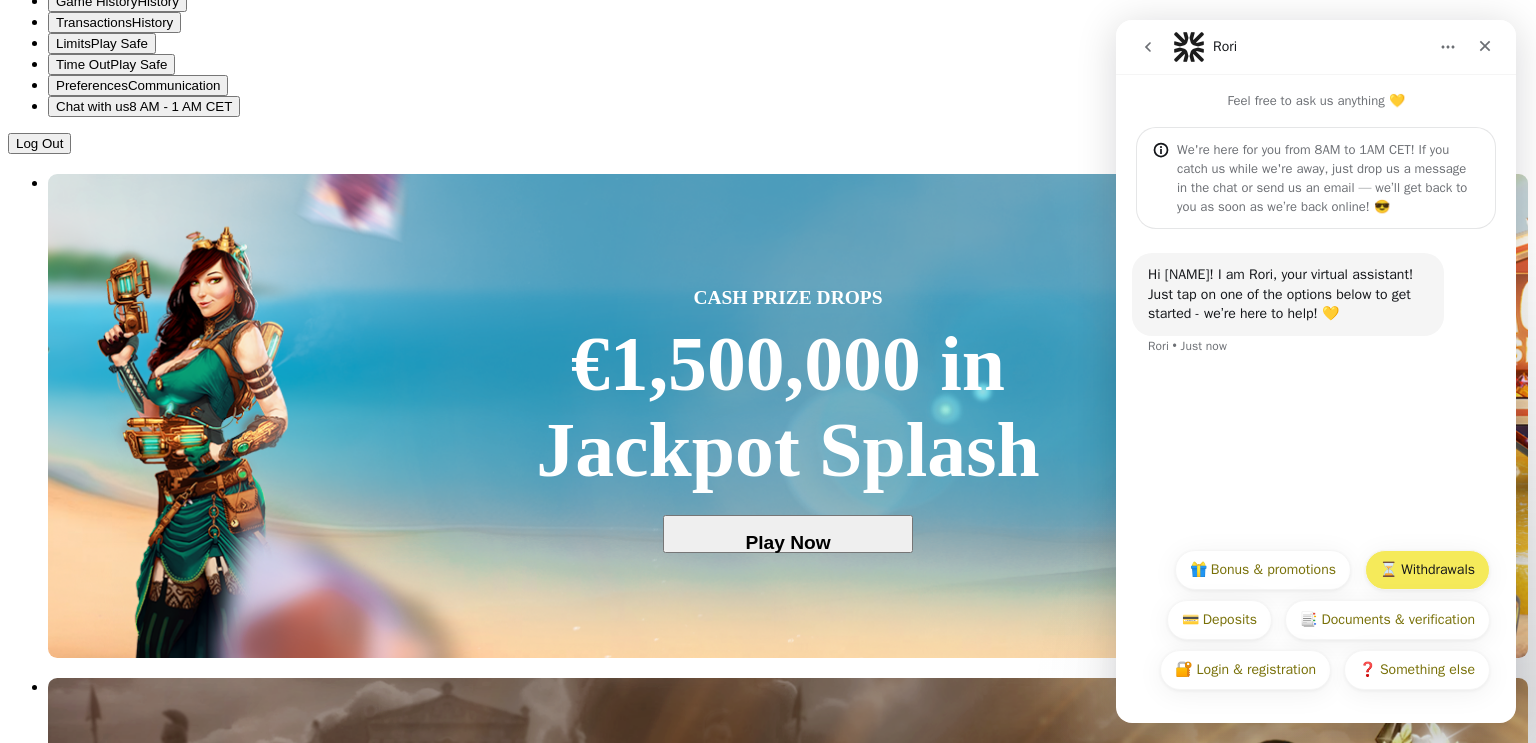 click on "⏳ Withdrawals" at bounding box center [1427, 570] 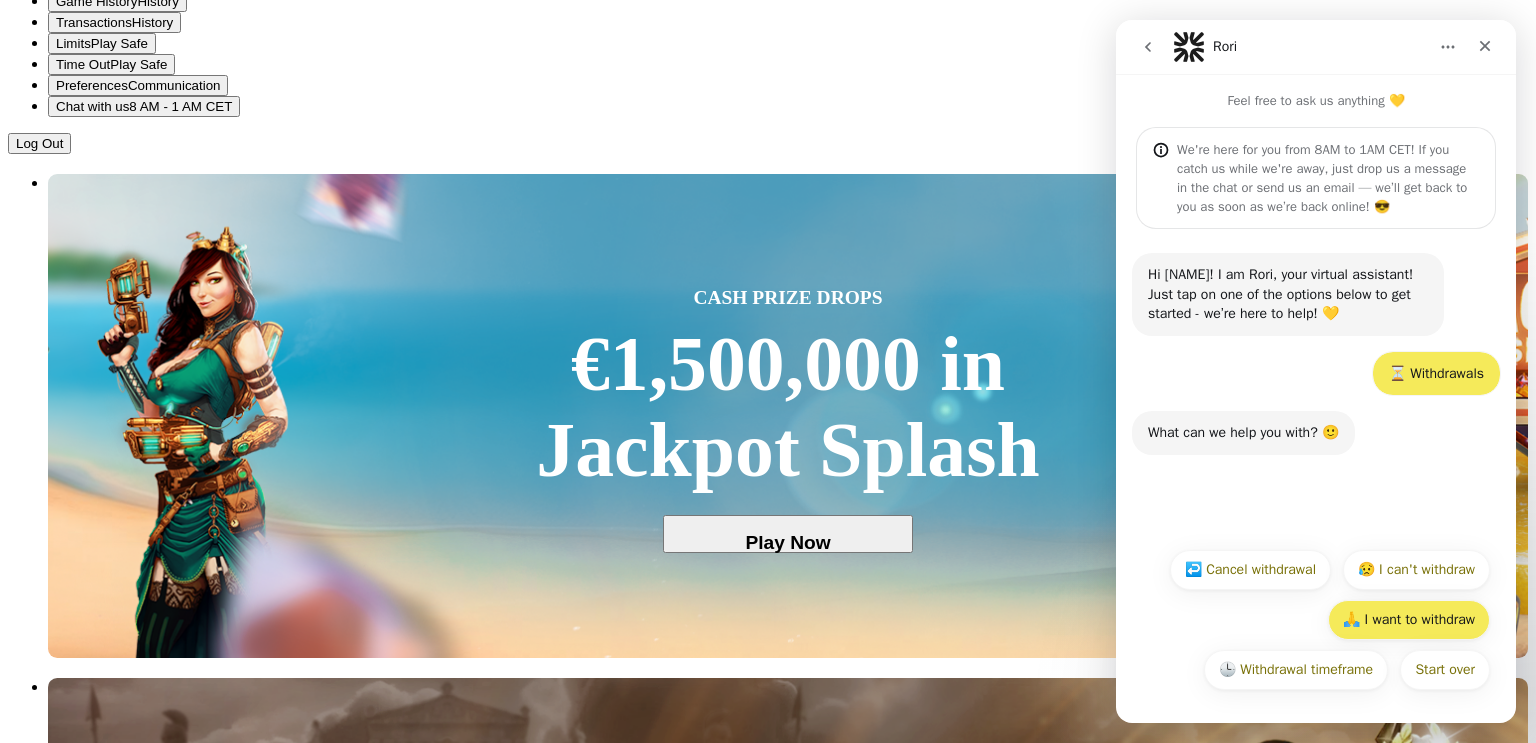 click on "🙏 I want to withdraw" at bounding box center [1409, 620] 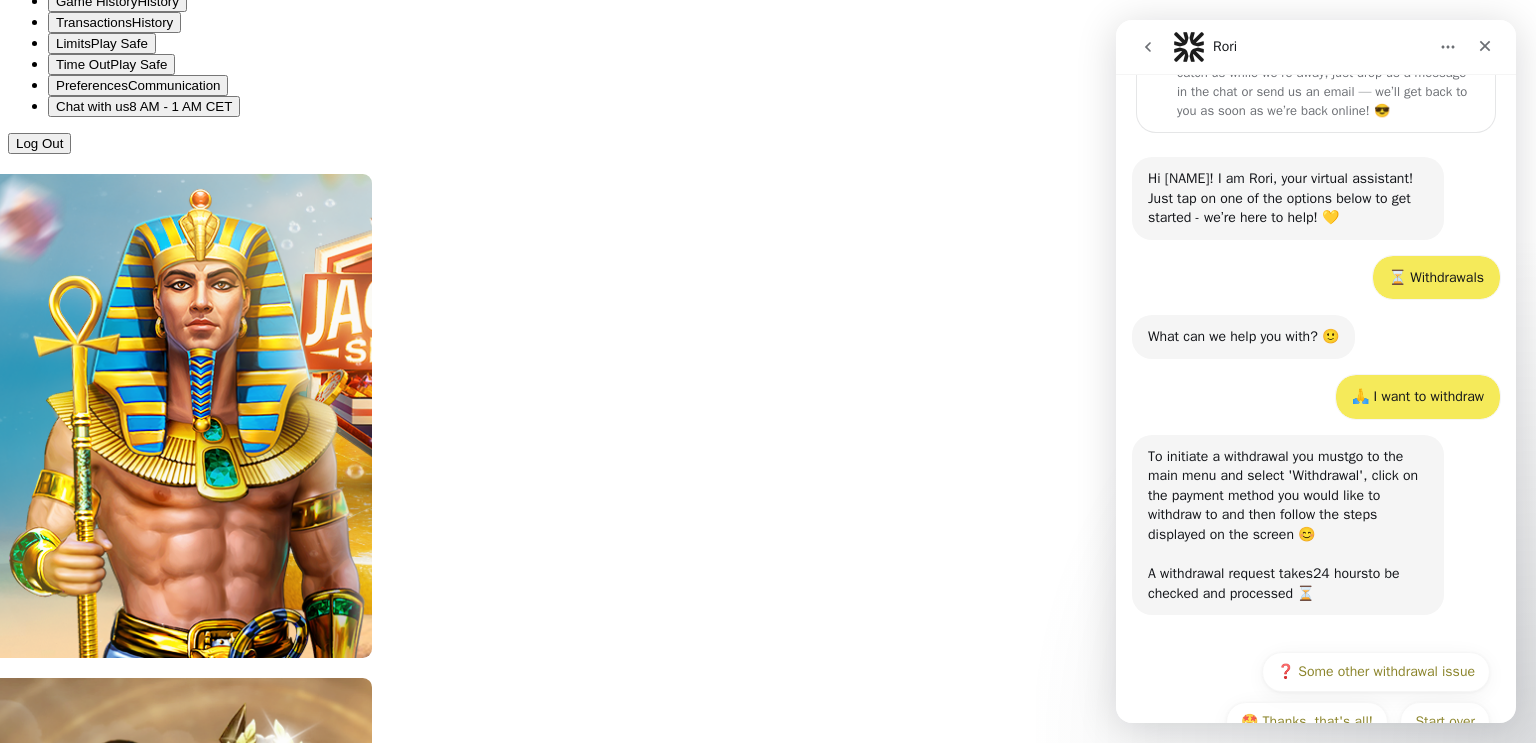 scroll, scrollTop: 147, scrollLeft: 0, axis: vertical 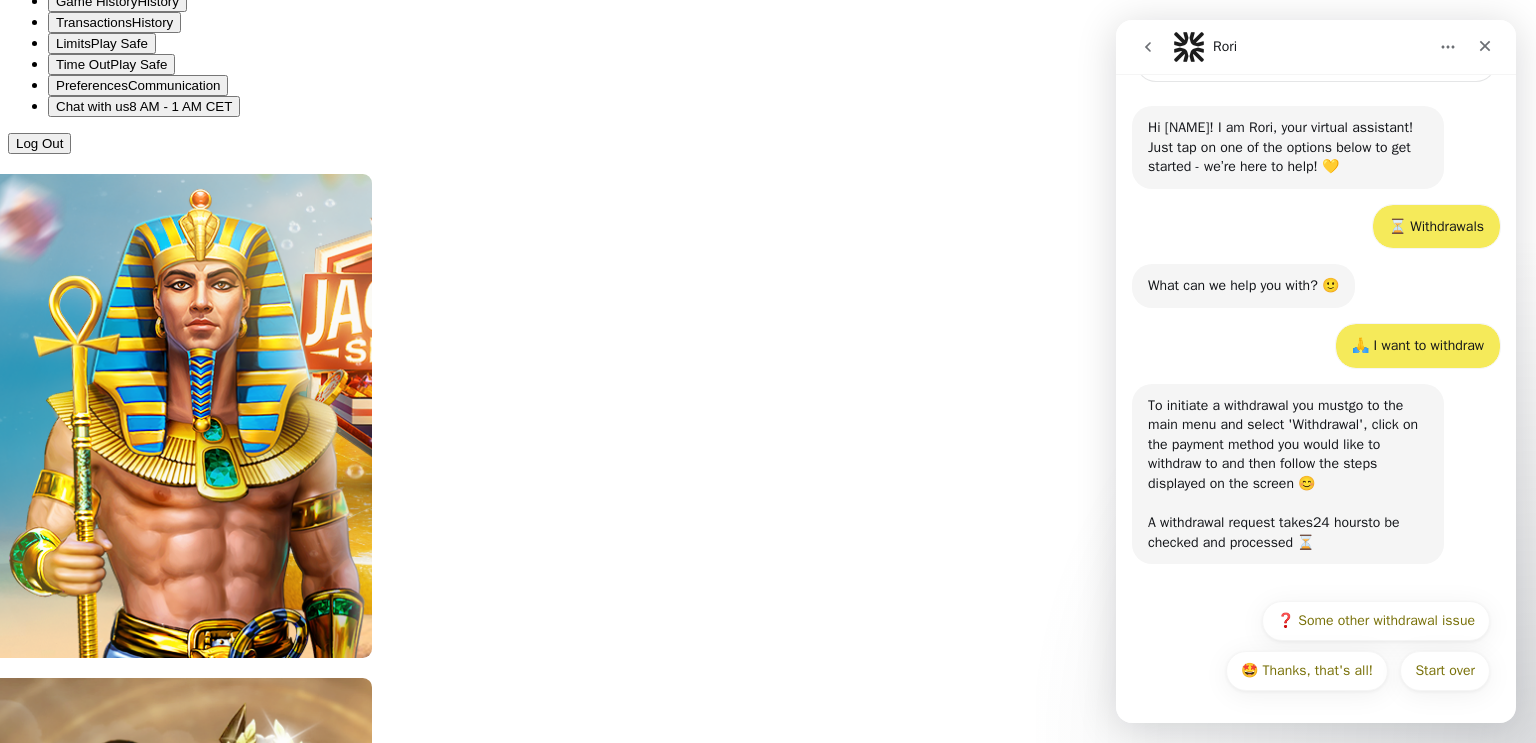 click on "❓ Some other withdrawal issue" at bounding box center (1376, 621) 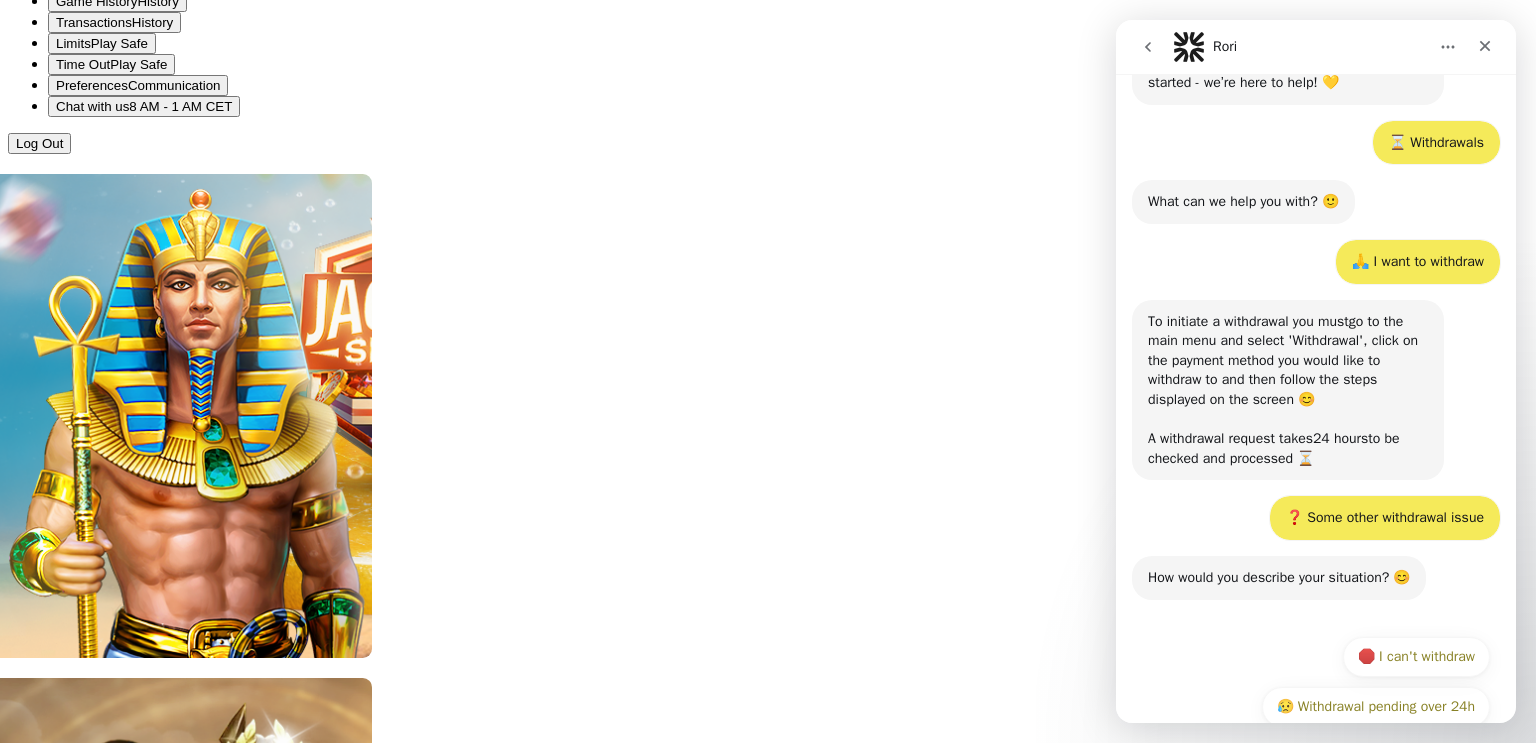 scroll, scrollTop: 316, scrollLeft: 0, axis: vertical 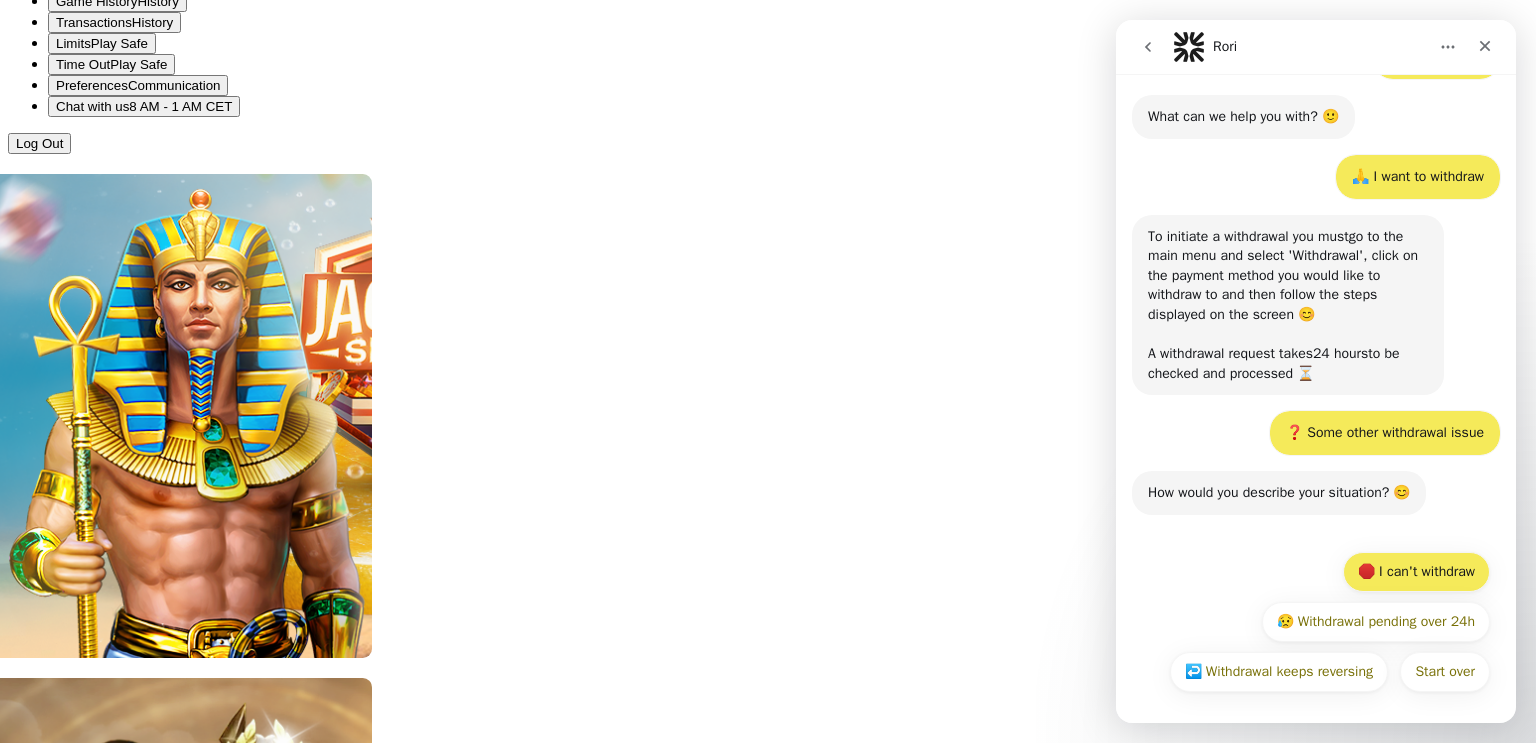 click on "🛑 I can't withdraw" at bounding box center [1416, 572] 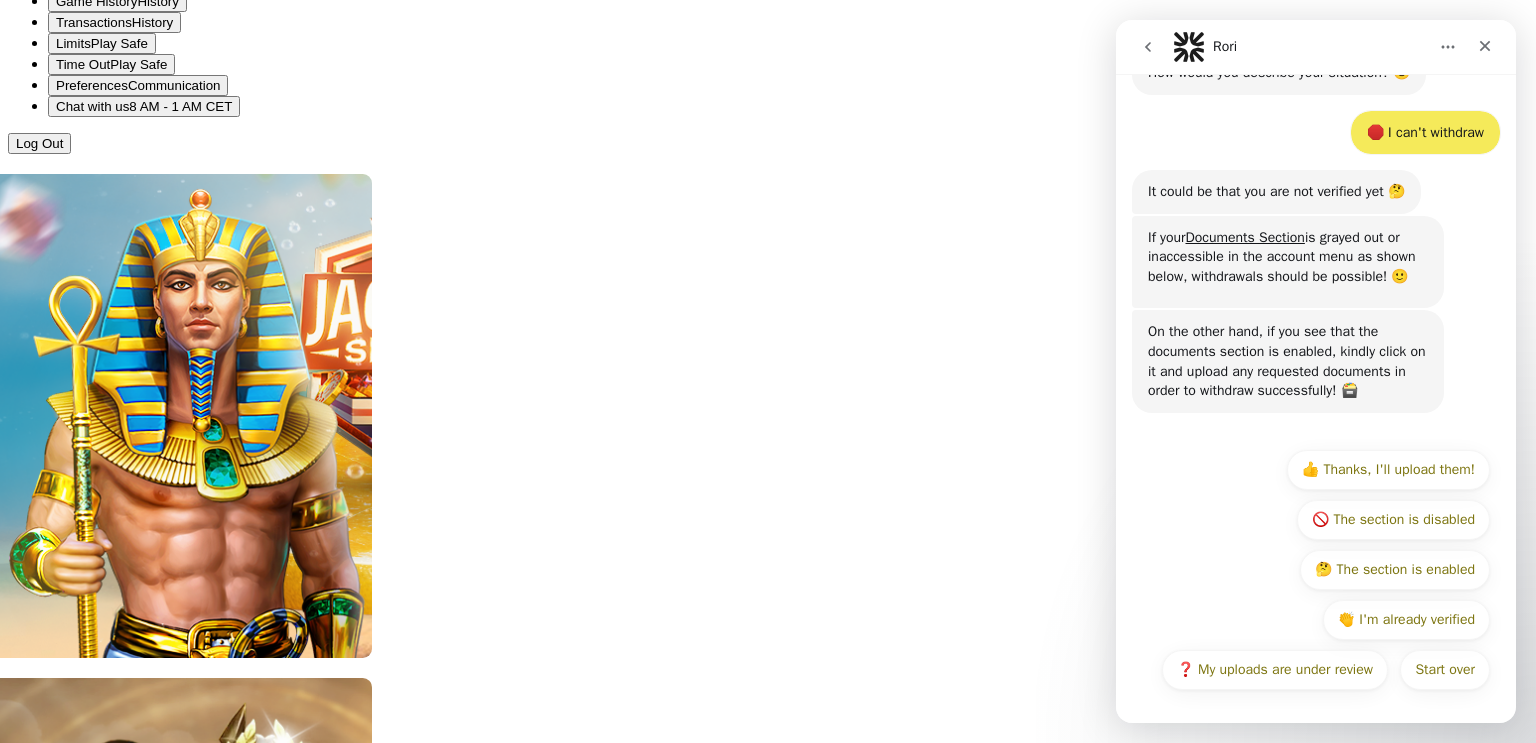 scroll, scrollTop: 1003, scrollLeft: 0, axis: vertical 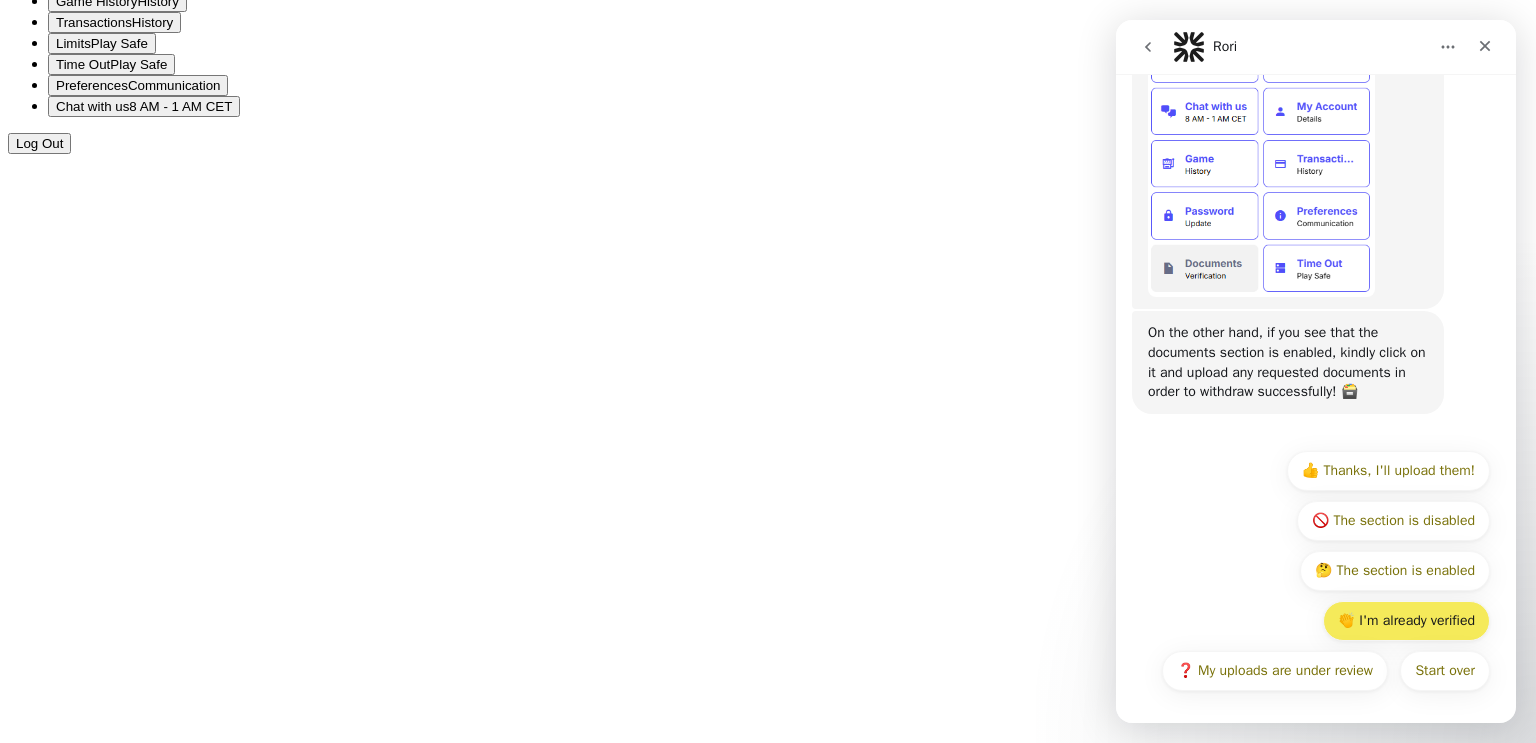 click on "👏 I'm already verified" at bounding box center (1406, 621) 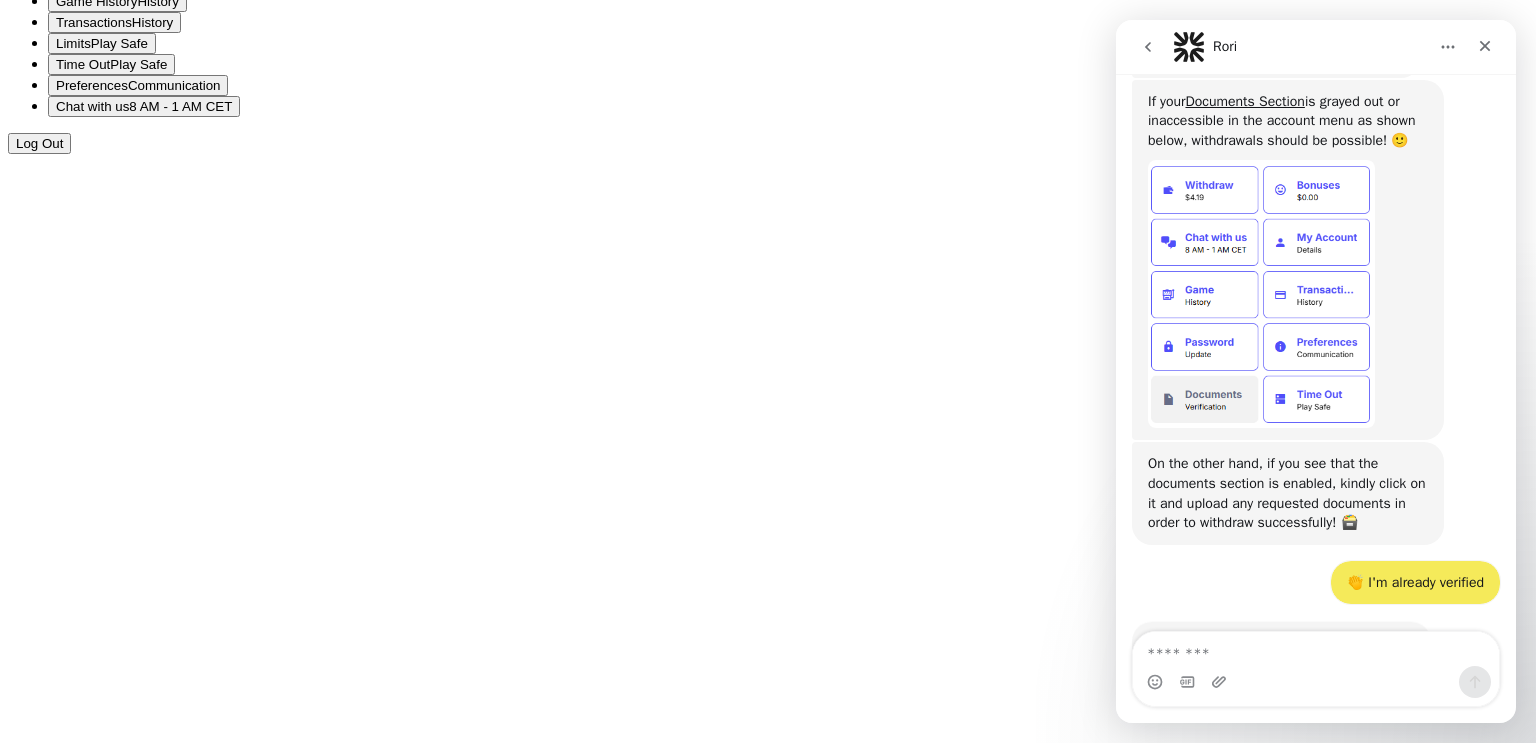 scroll, scrollTop: 944, scrollLeft: 0, axis: vertical 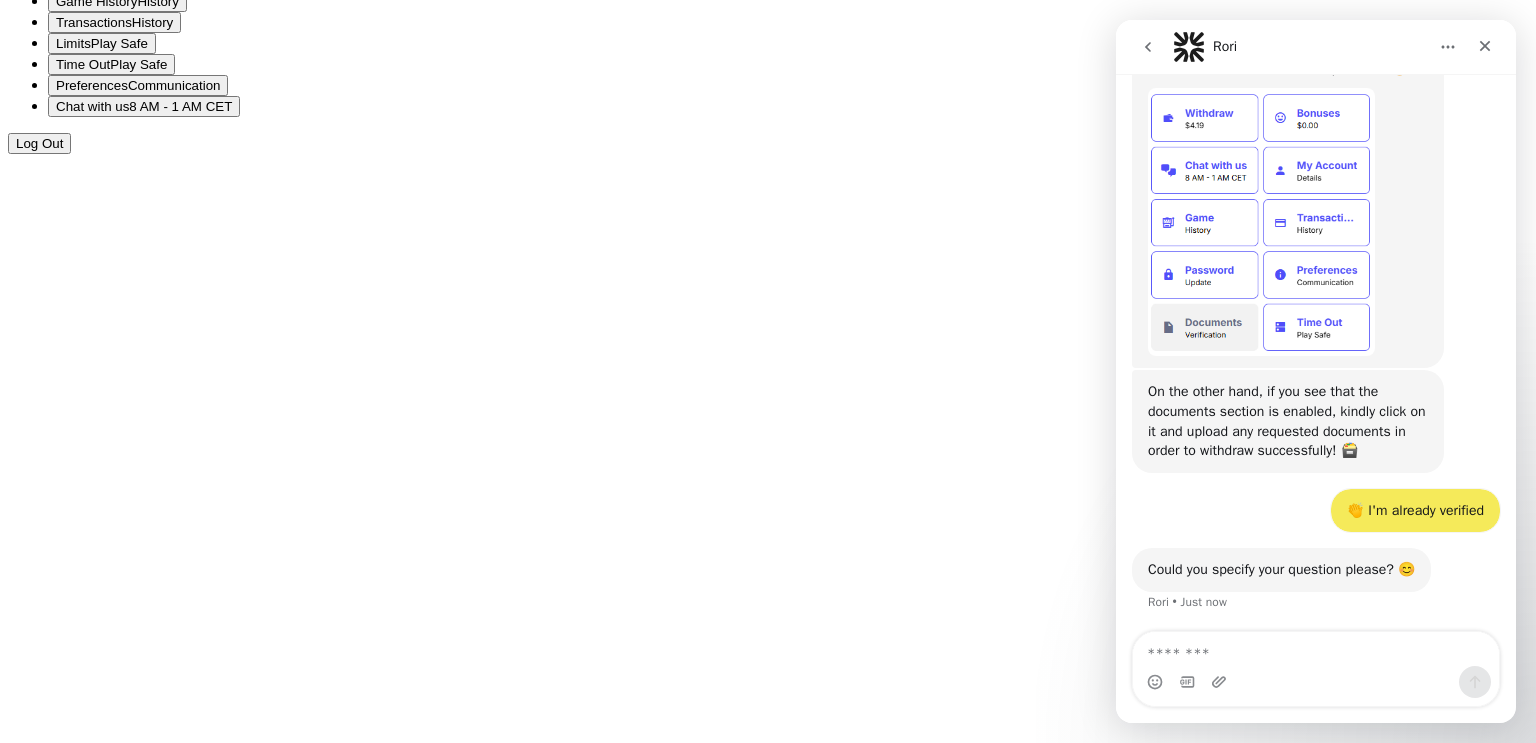 click at bounding box center (1316, 649) 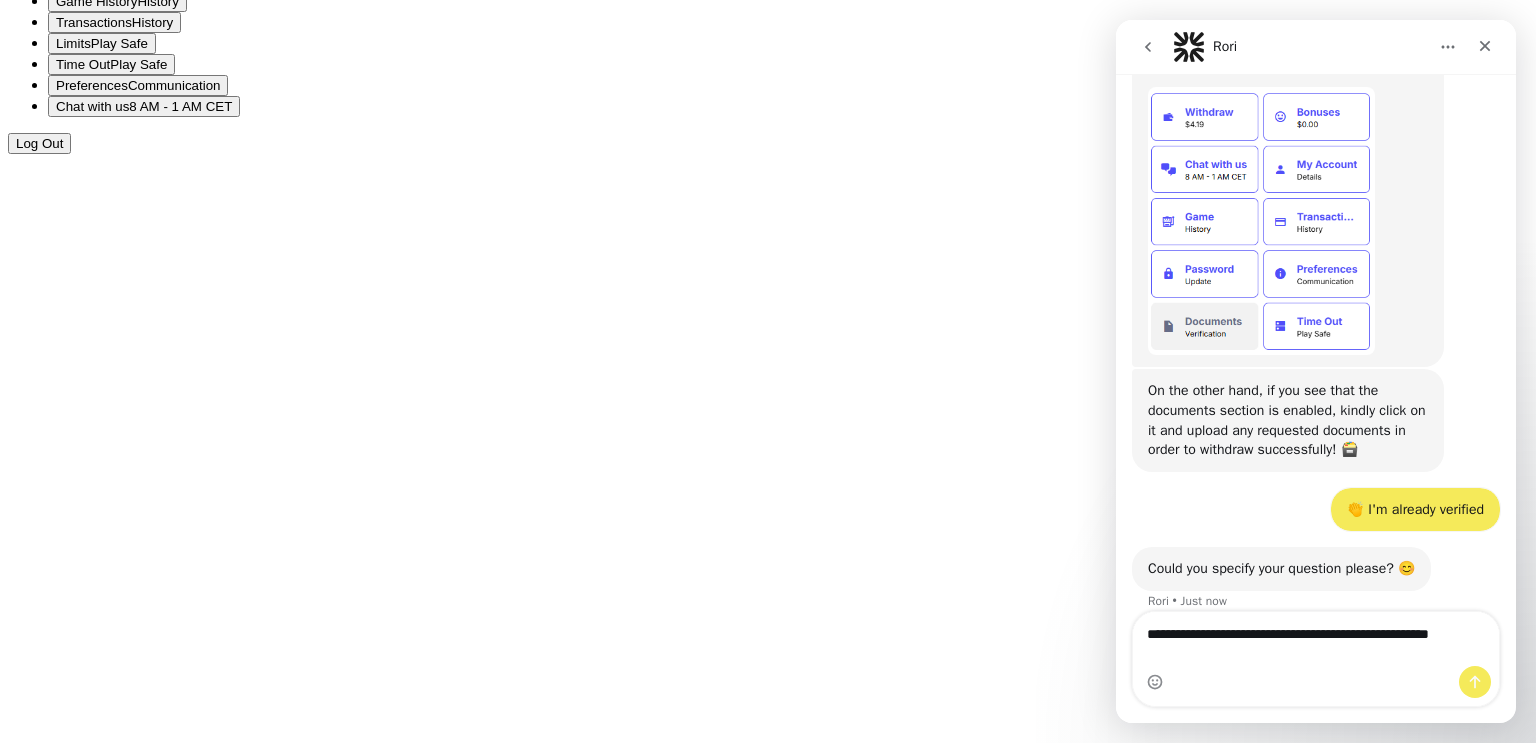 scroll, scrollTop: 964, scrollLeft: 0, axis: vertical 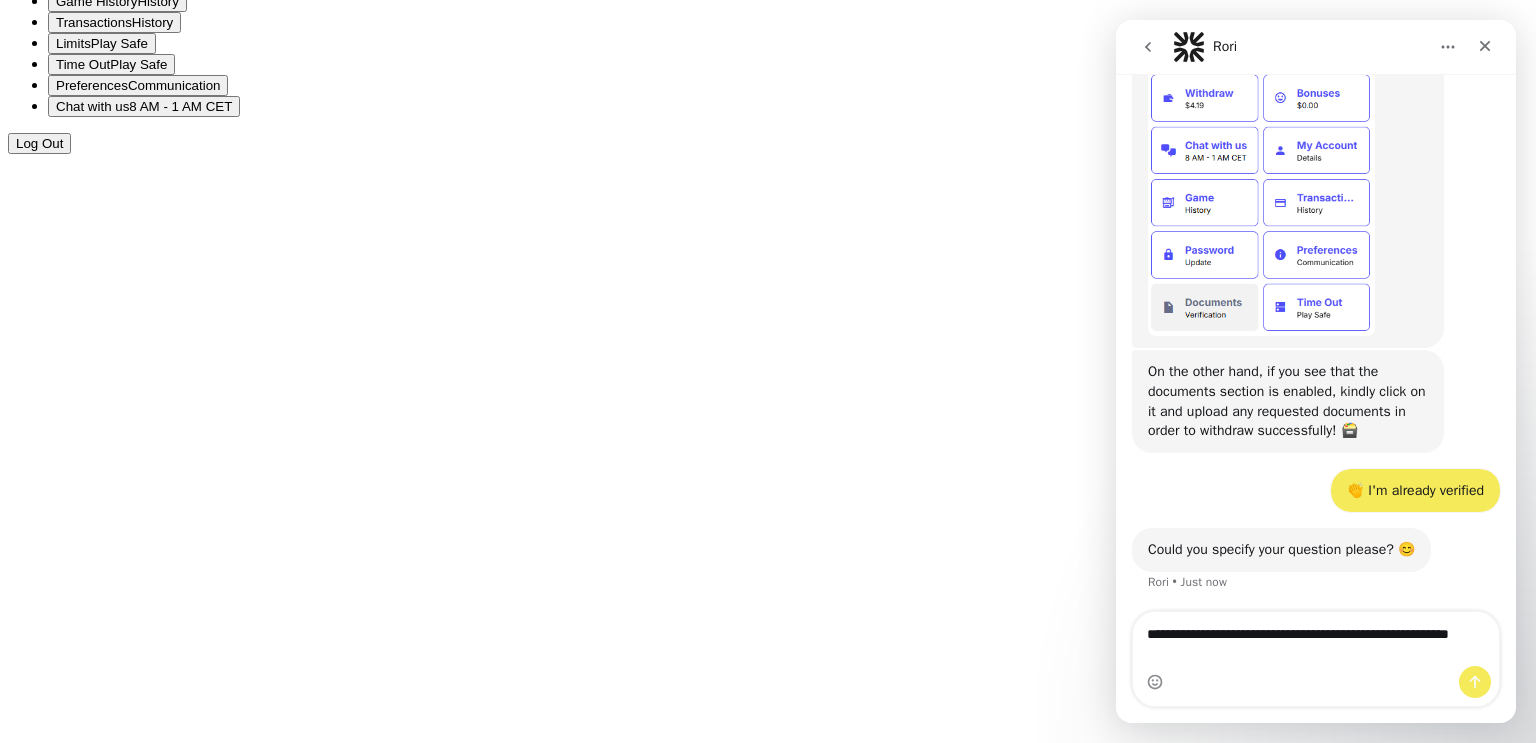 type on "**********" 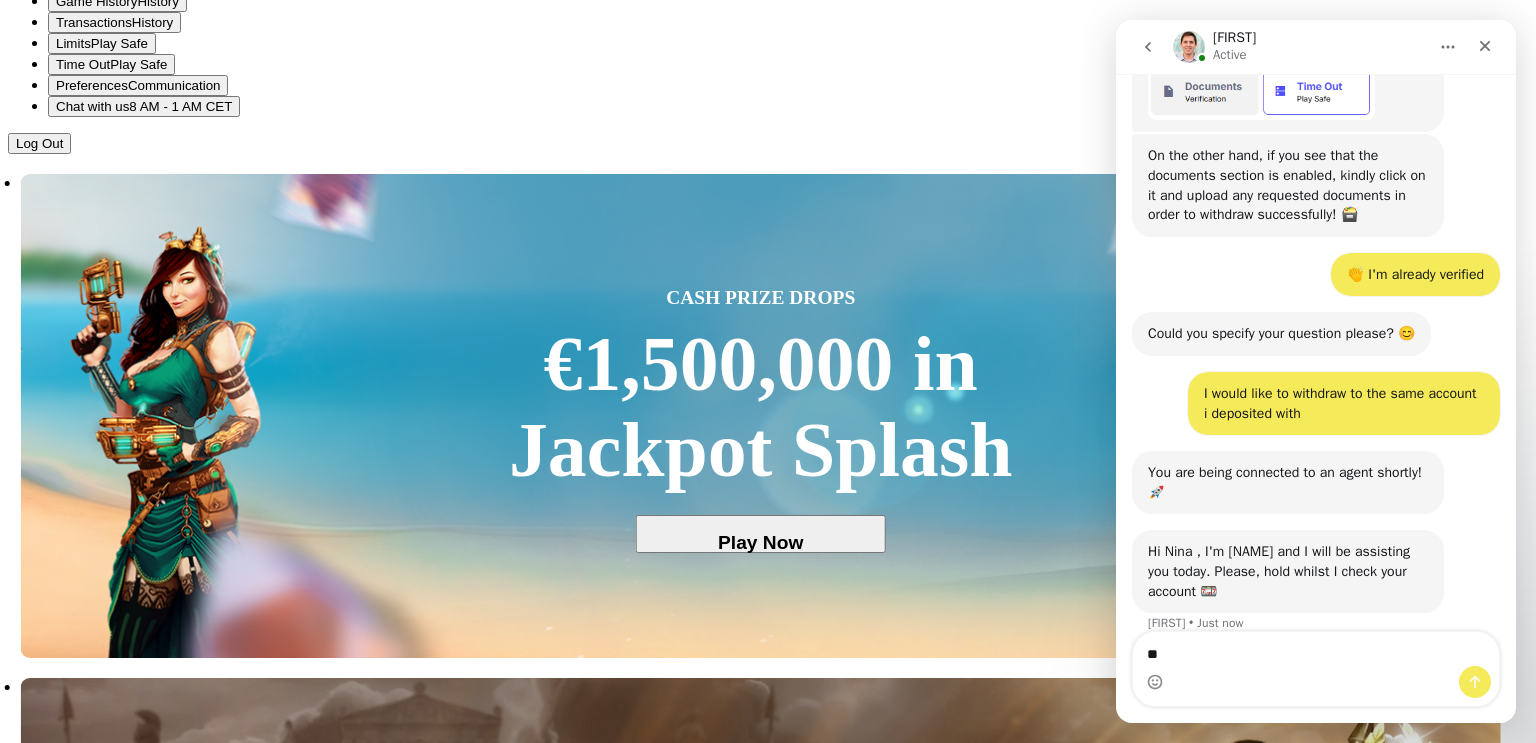 scroll, scrollTop: 1202, scrollLeft: 0, axis: vertical 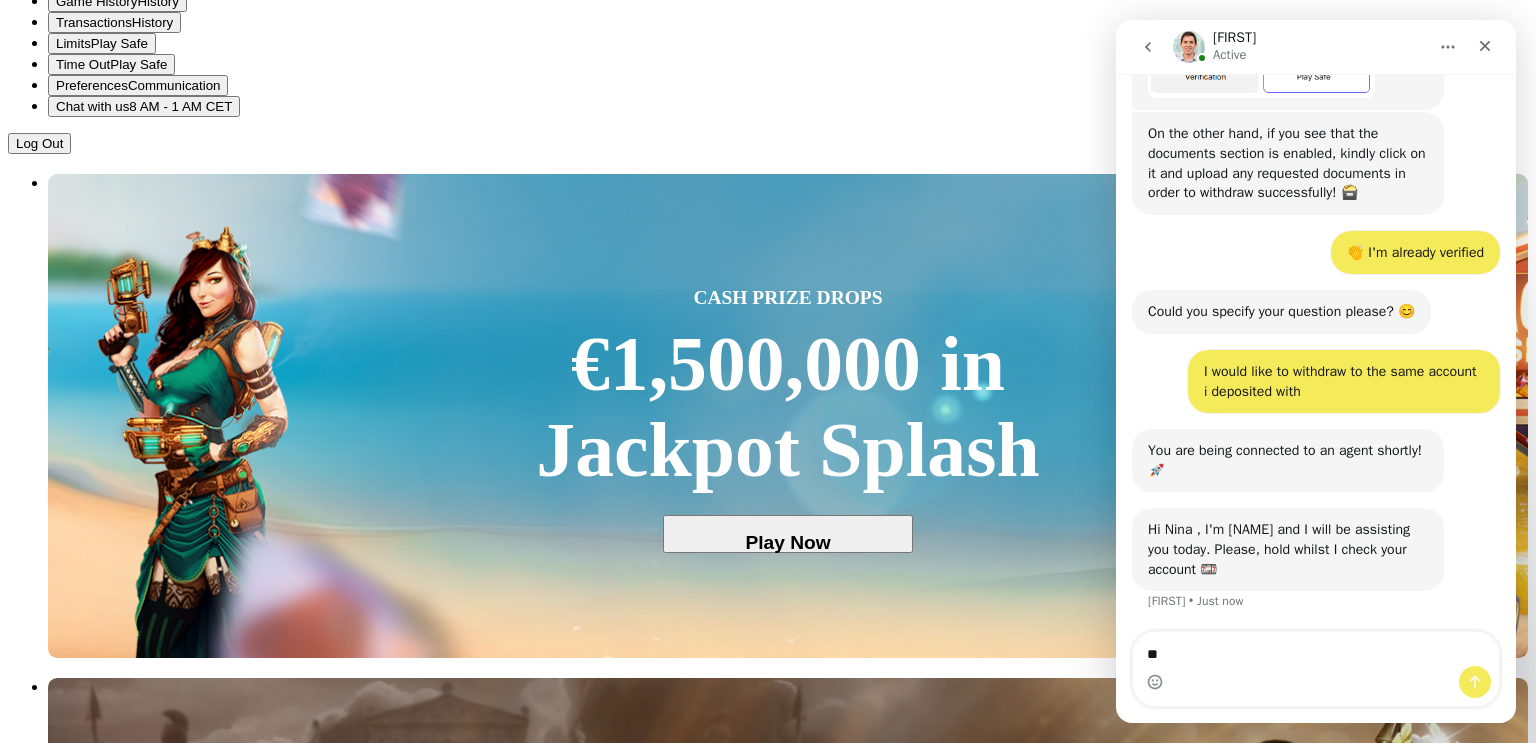 type on "*" 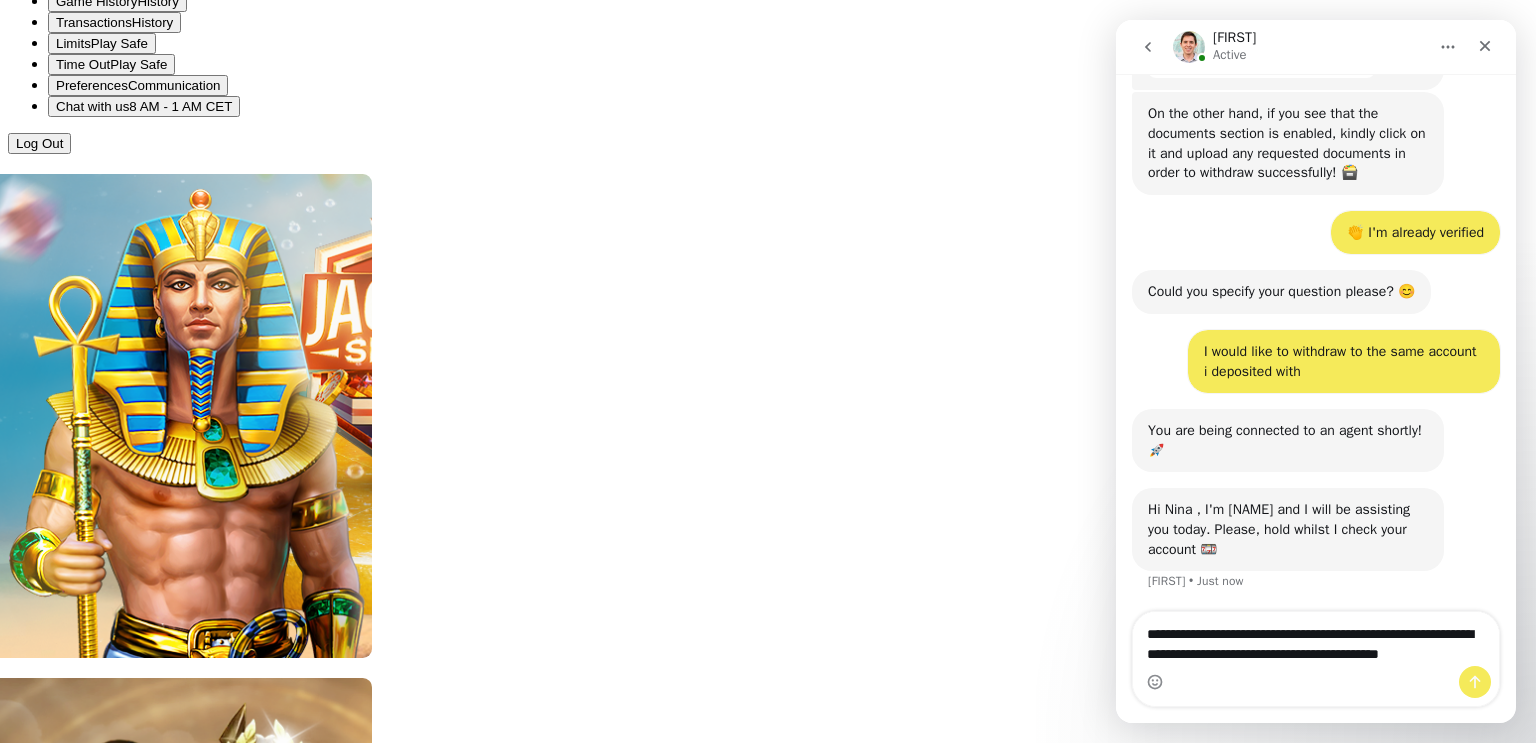 scroll, scrollTop: 1242, scrollLeft: 0, axis: vertical 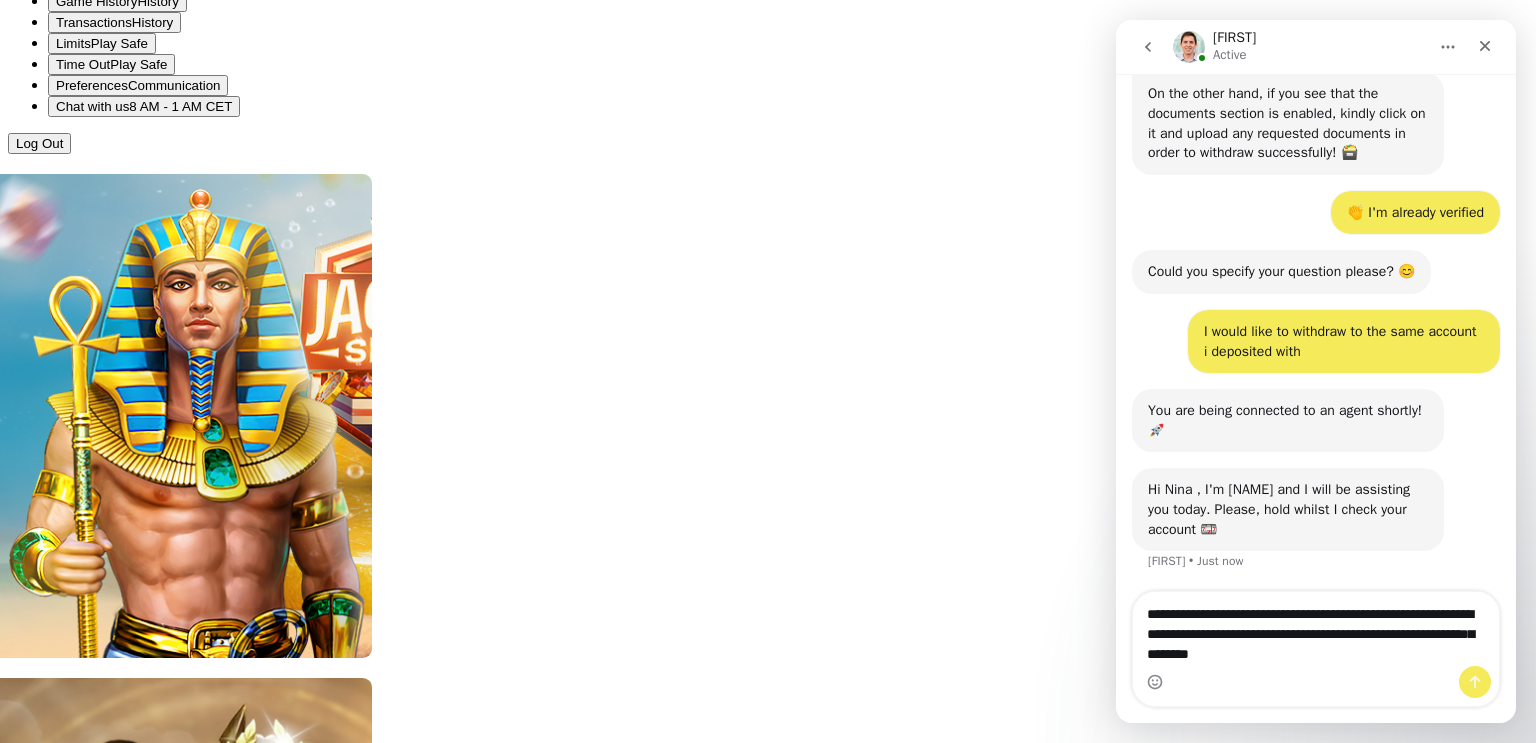 type on "**********" 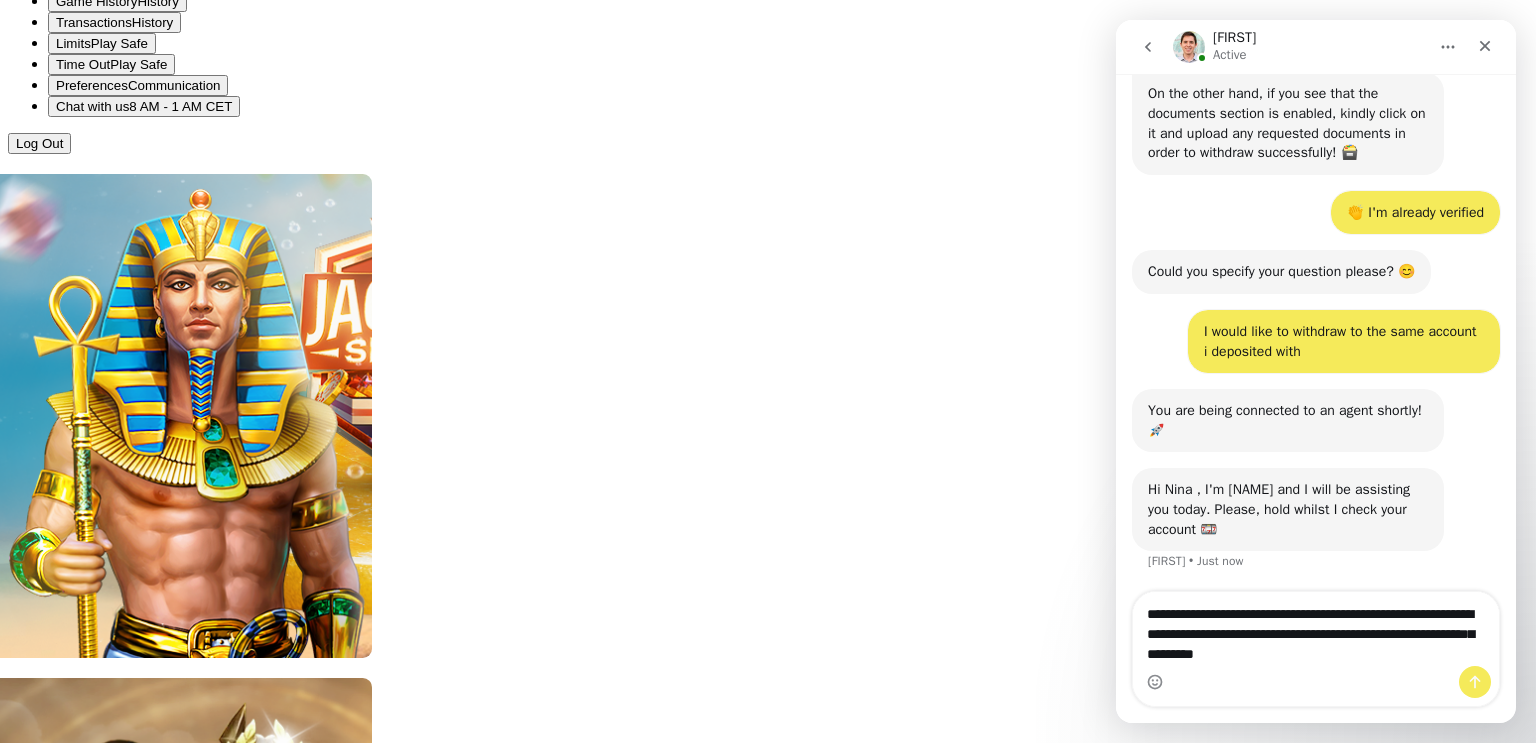 type 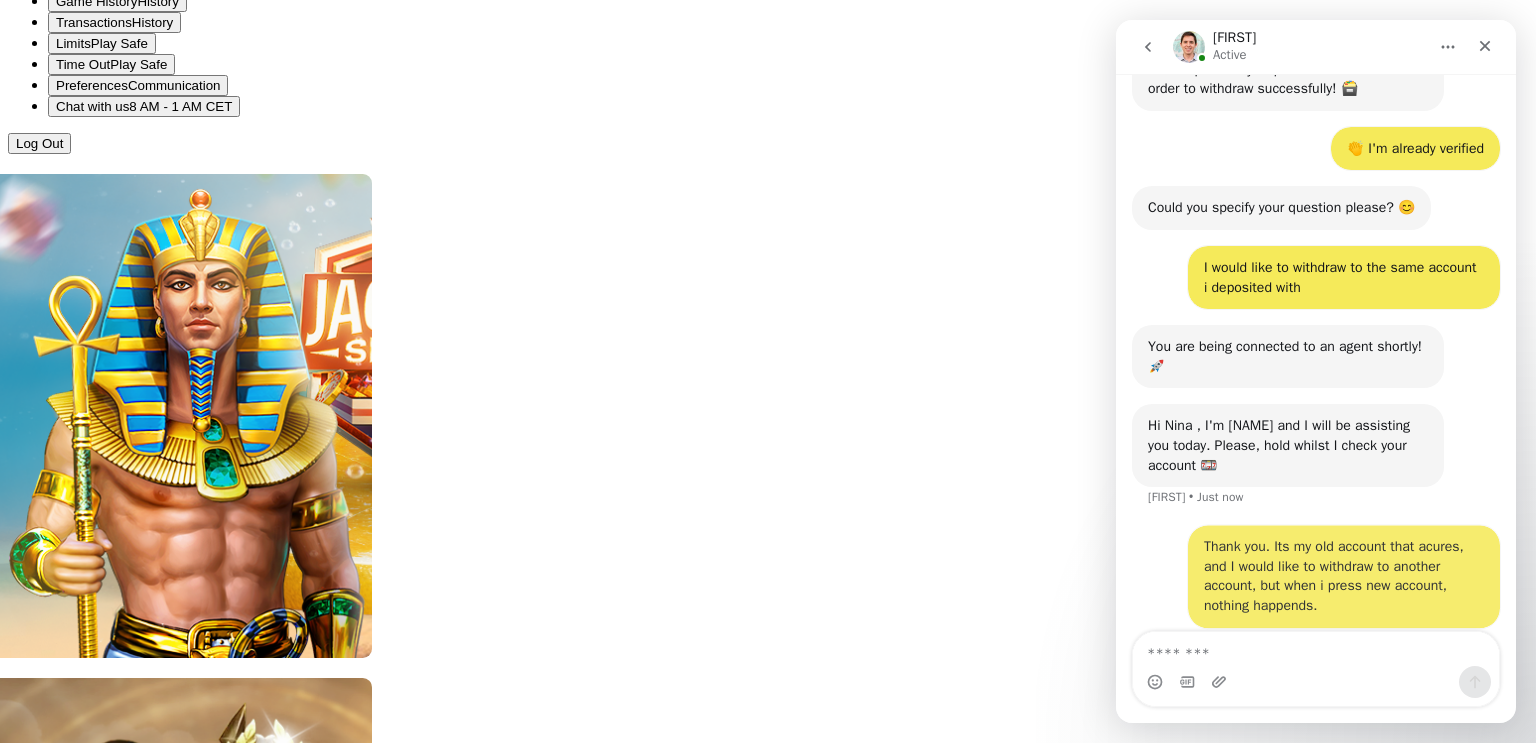 scroll, scrollTop: 1320, scrollLeft: 0, axis: vertical 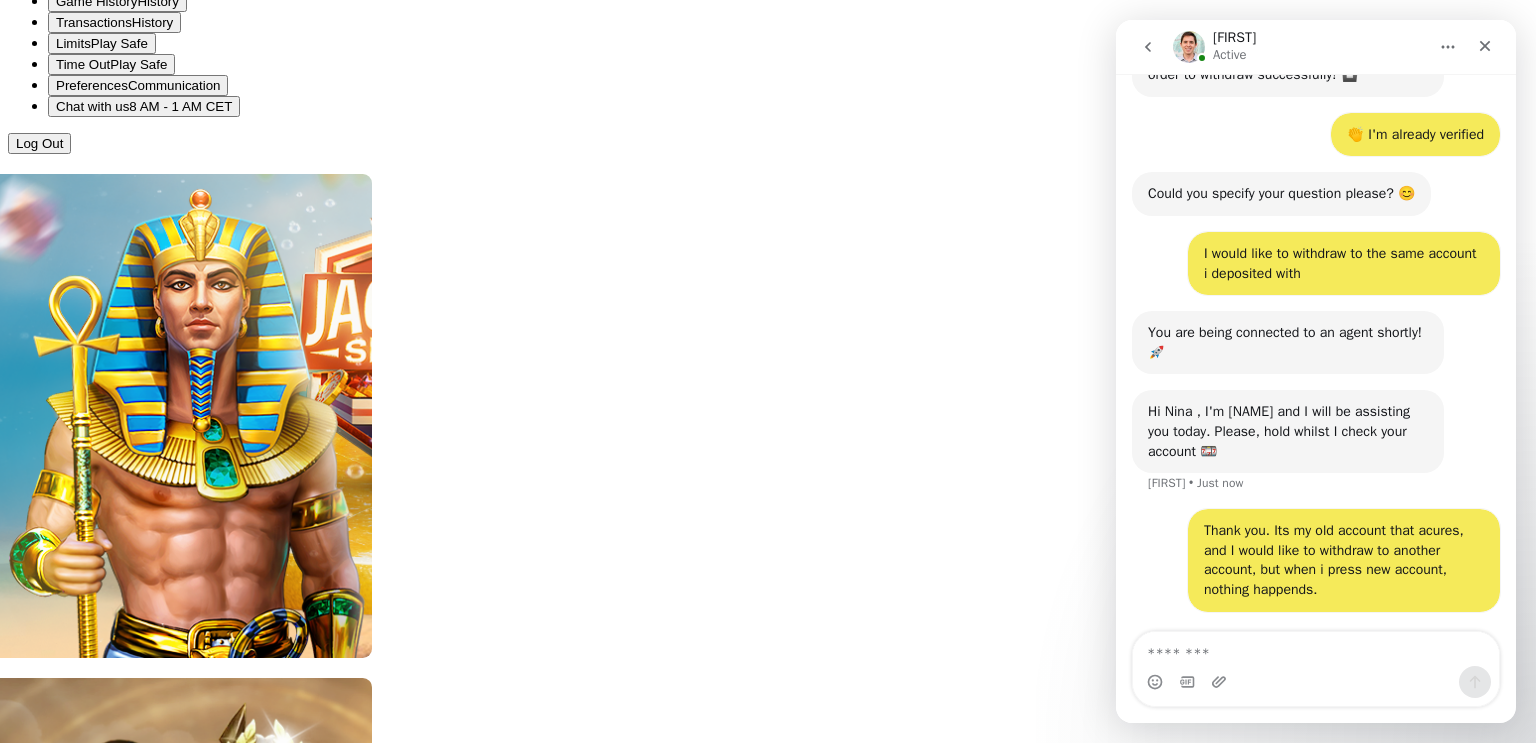 click on "Withdraw" at bounding box center (44, -120) 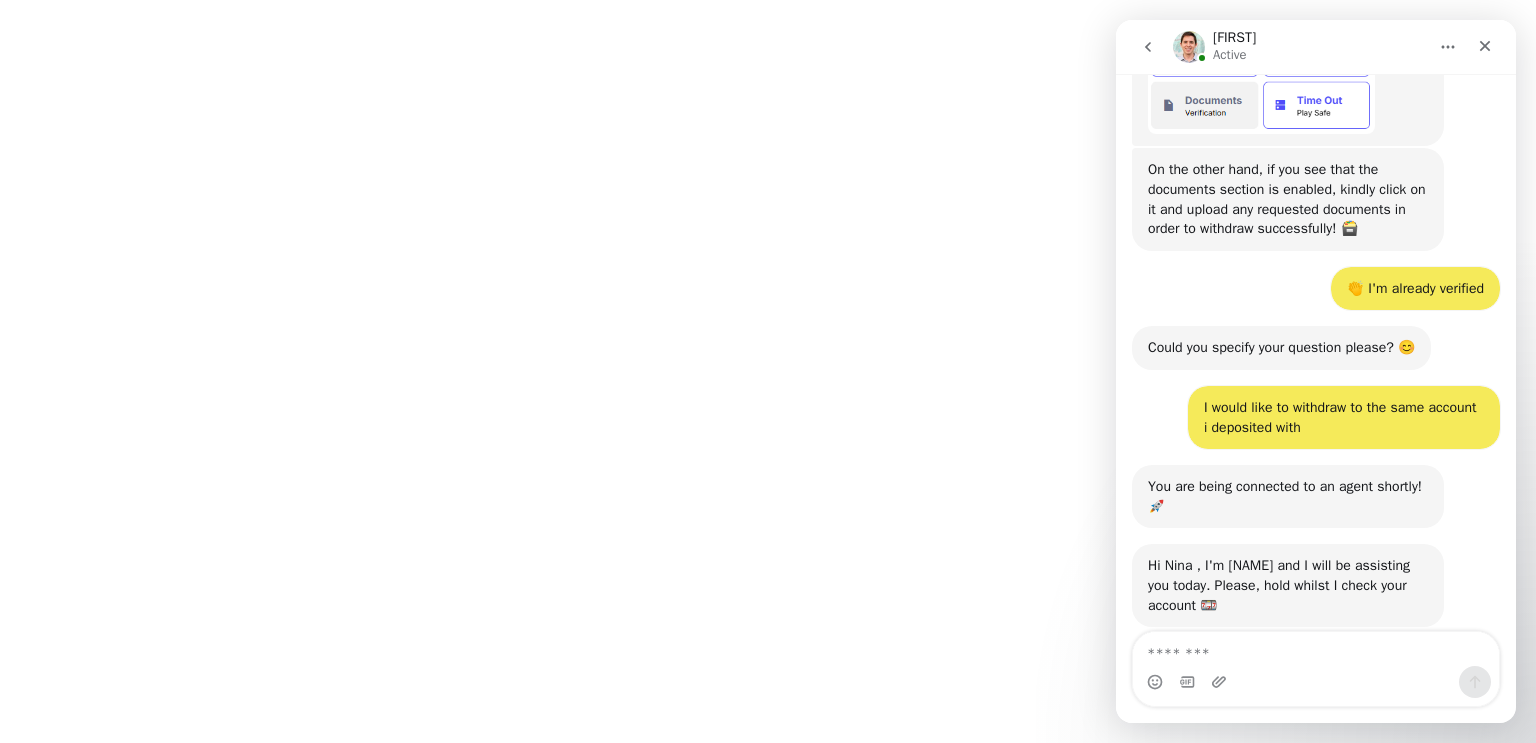 scroll, scrollTop: 1320, scrollLeft: 0, axis: vertical 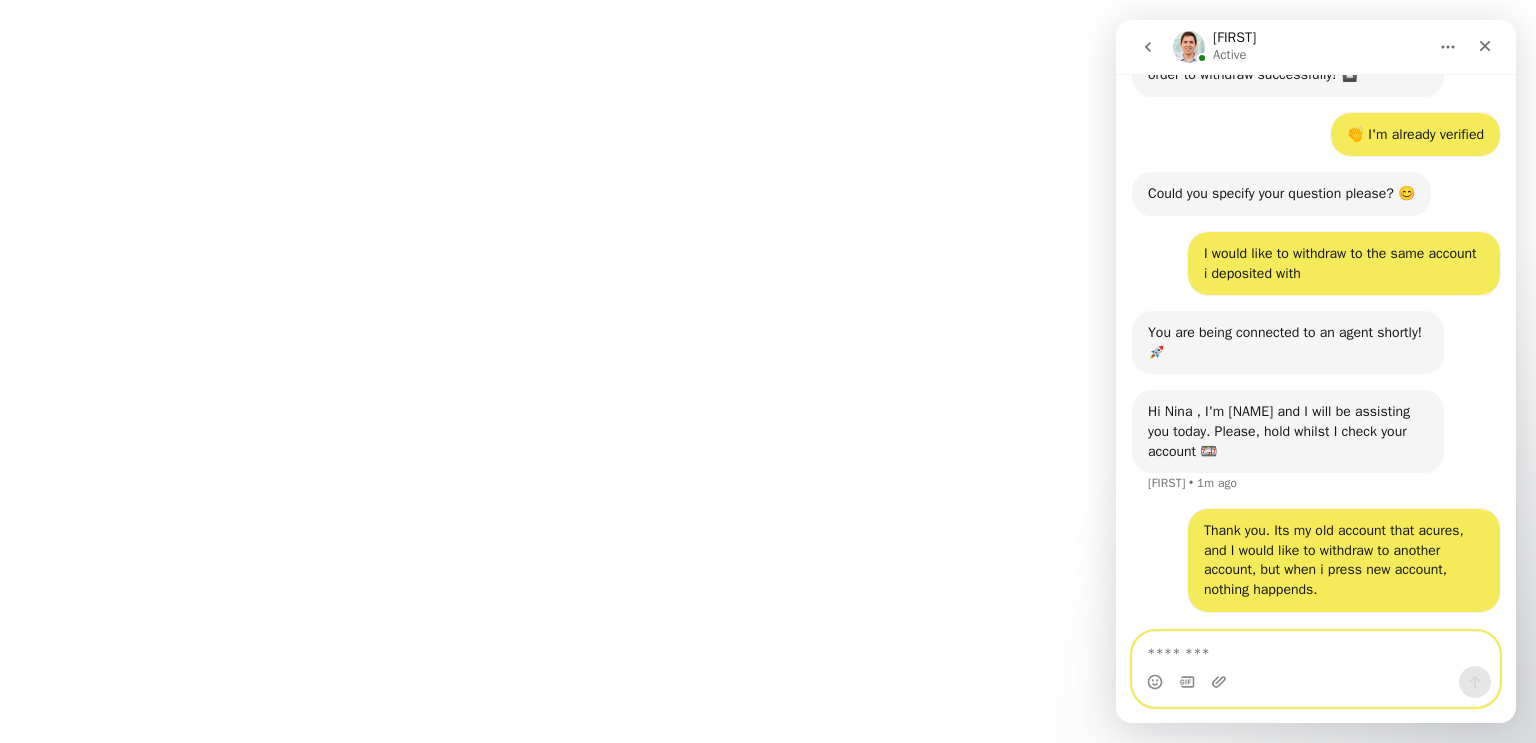 click at bounding box center (1316, 649) 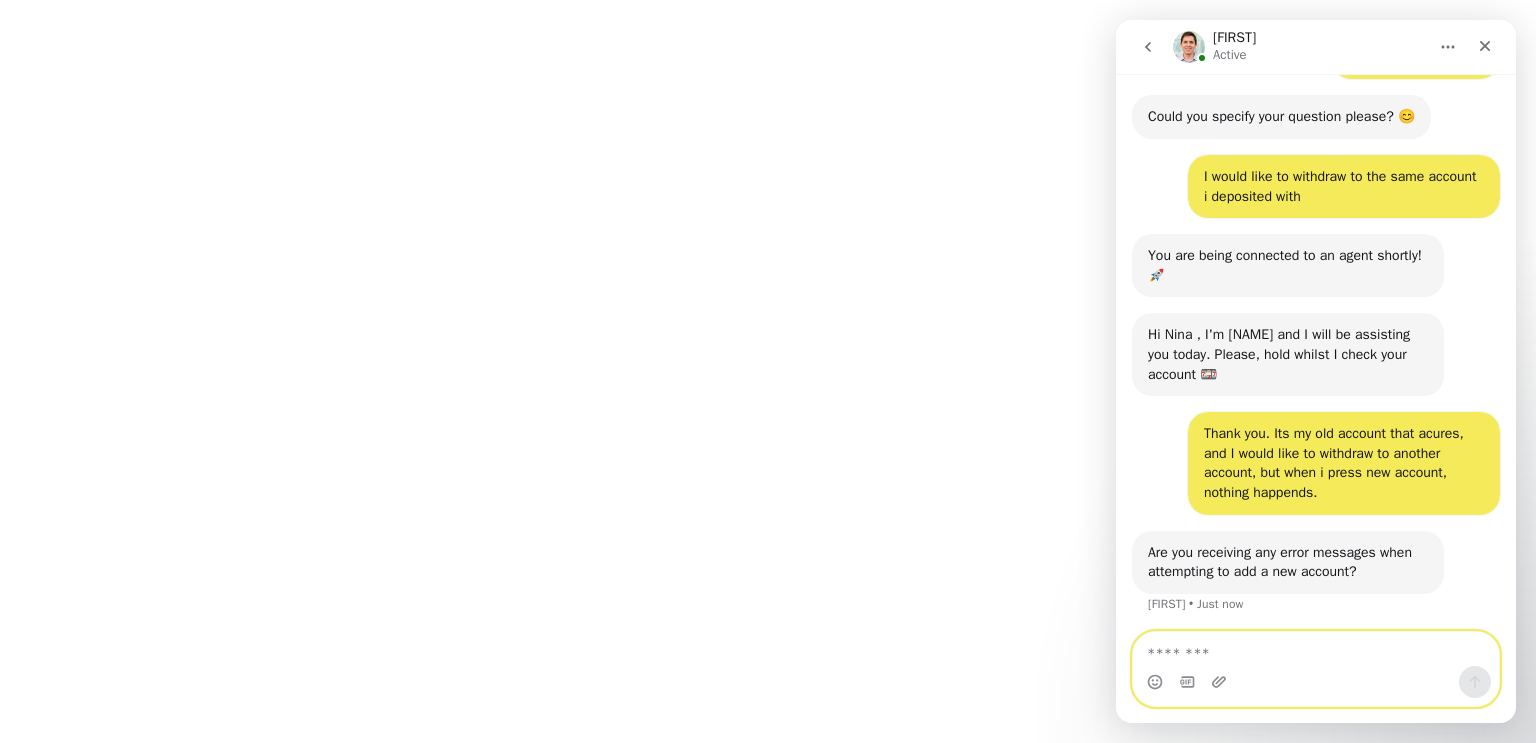 scroll, scrollTop: 1400, scrollLeft: 0, axis: vertical 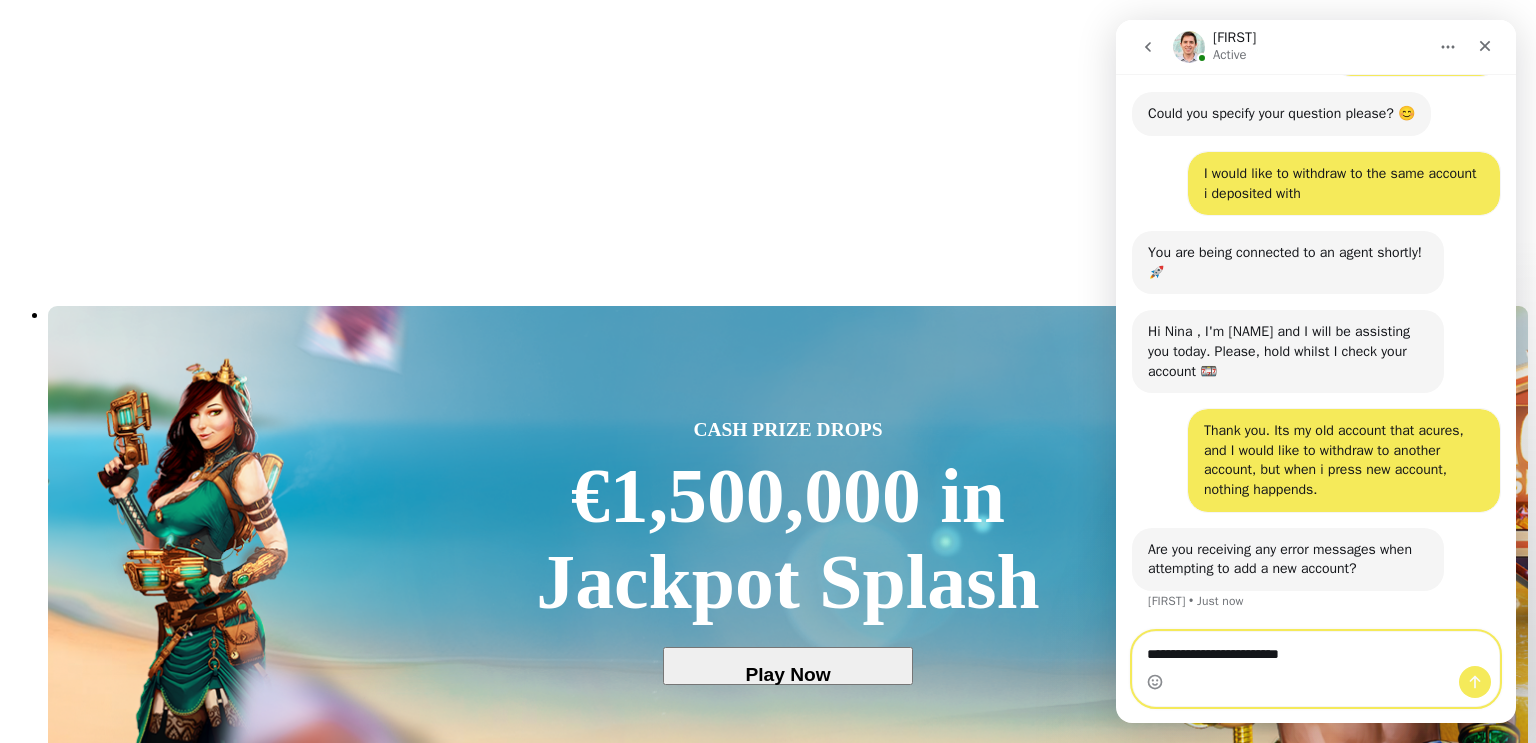 type on "**********" 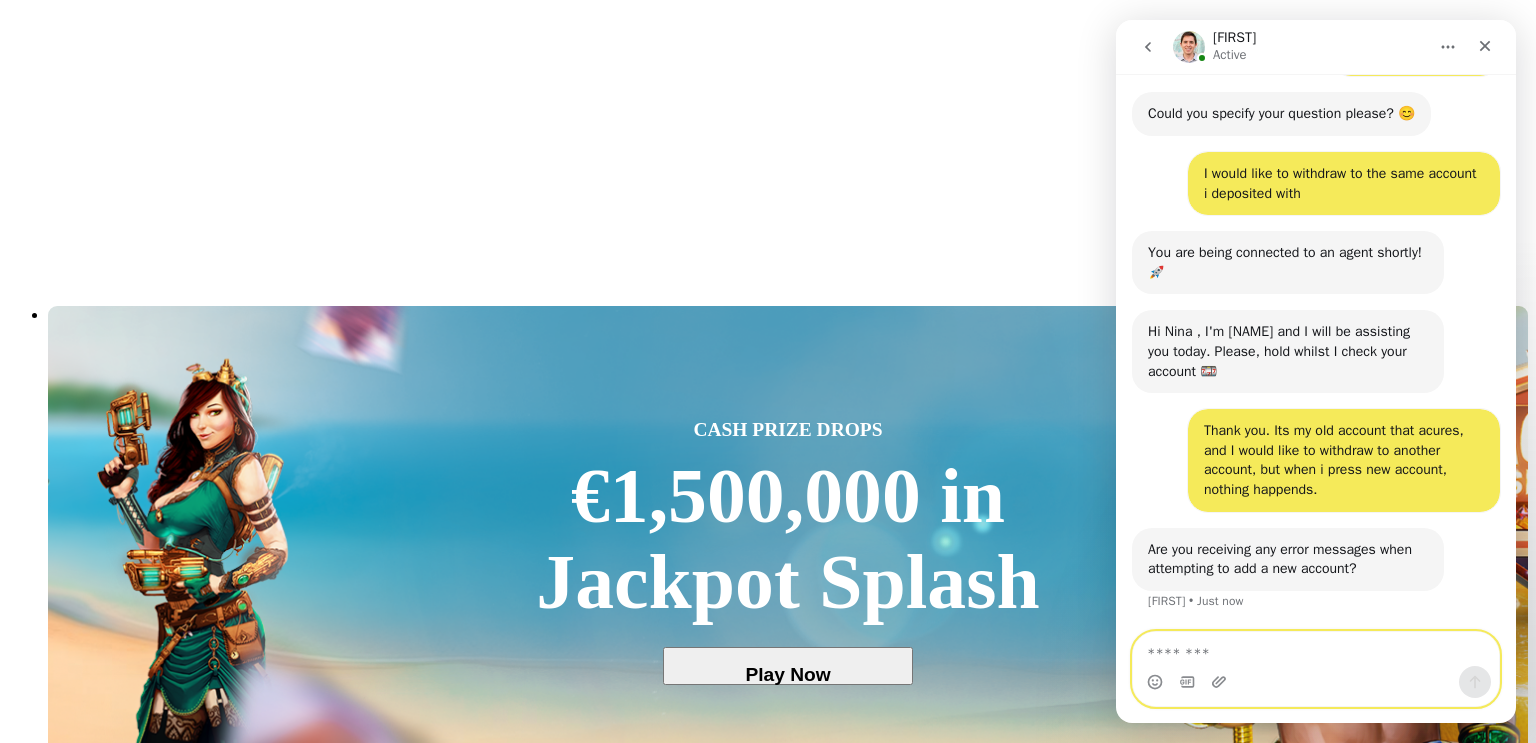 scroll, scrollTop: 1459, scrollLeft: 0, axis: vertical 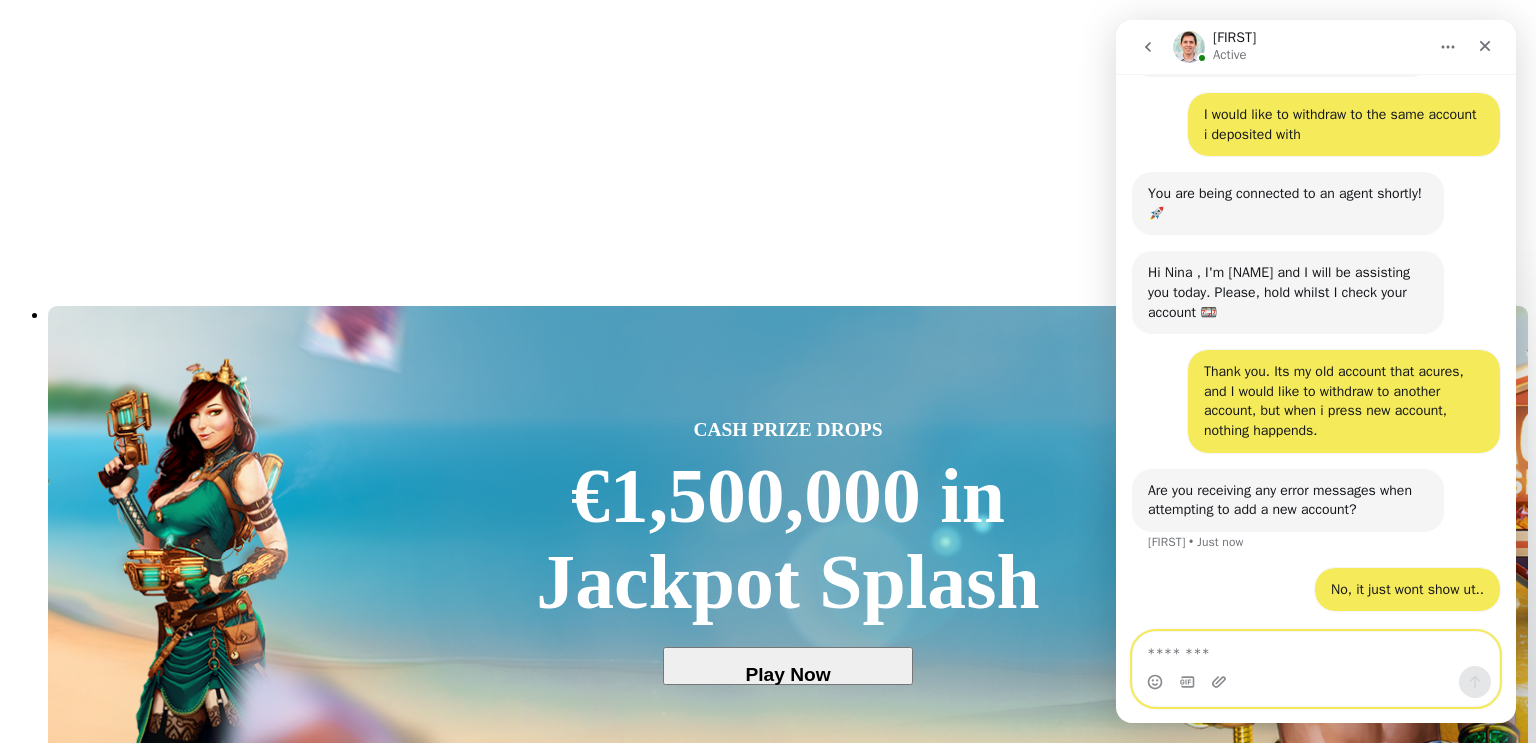 click at bounding box center (1316, 649) 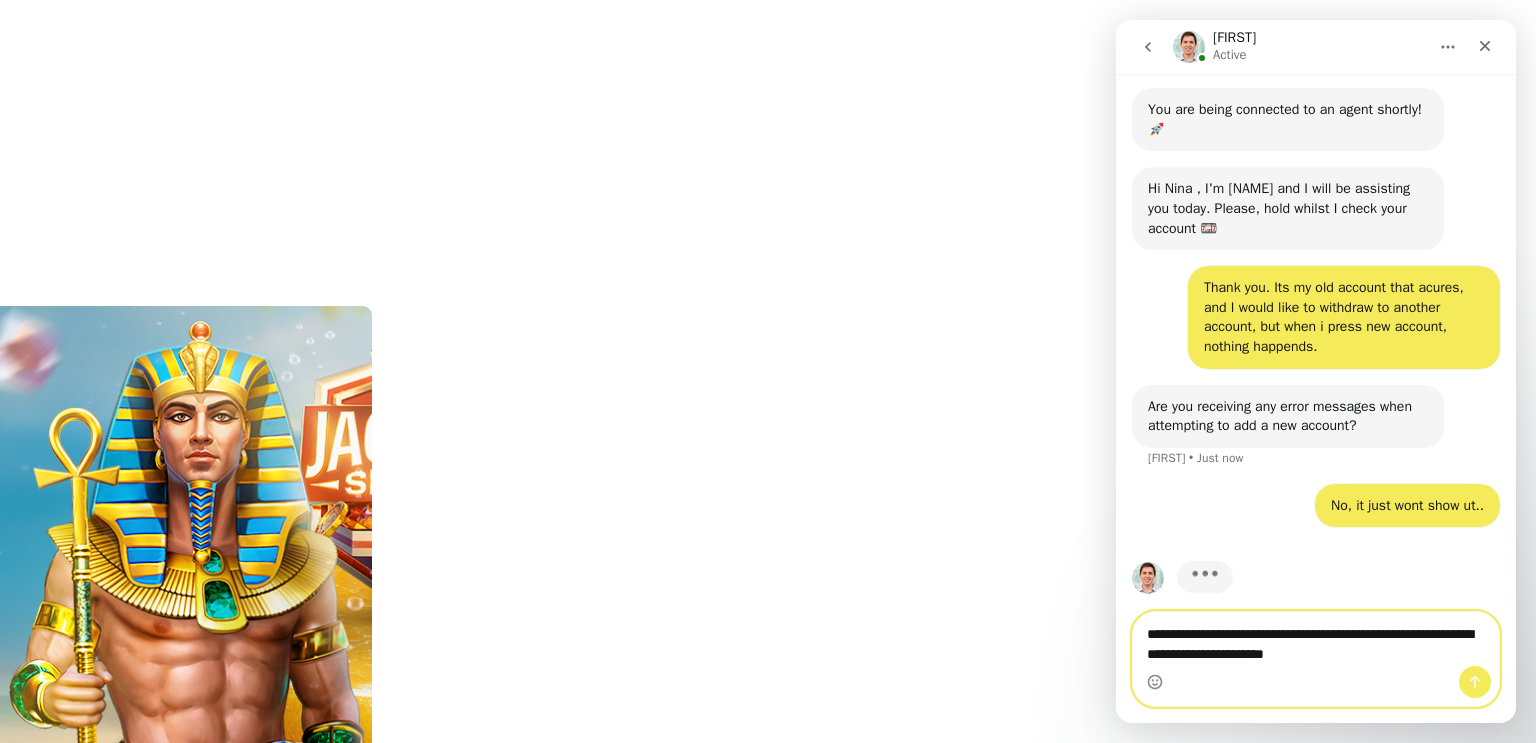 scroll, scrollTop: 1556, scrollLeft: 0, axis: vertical 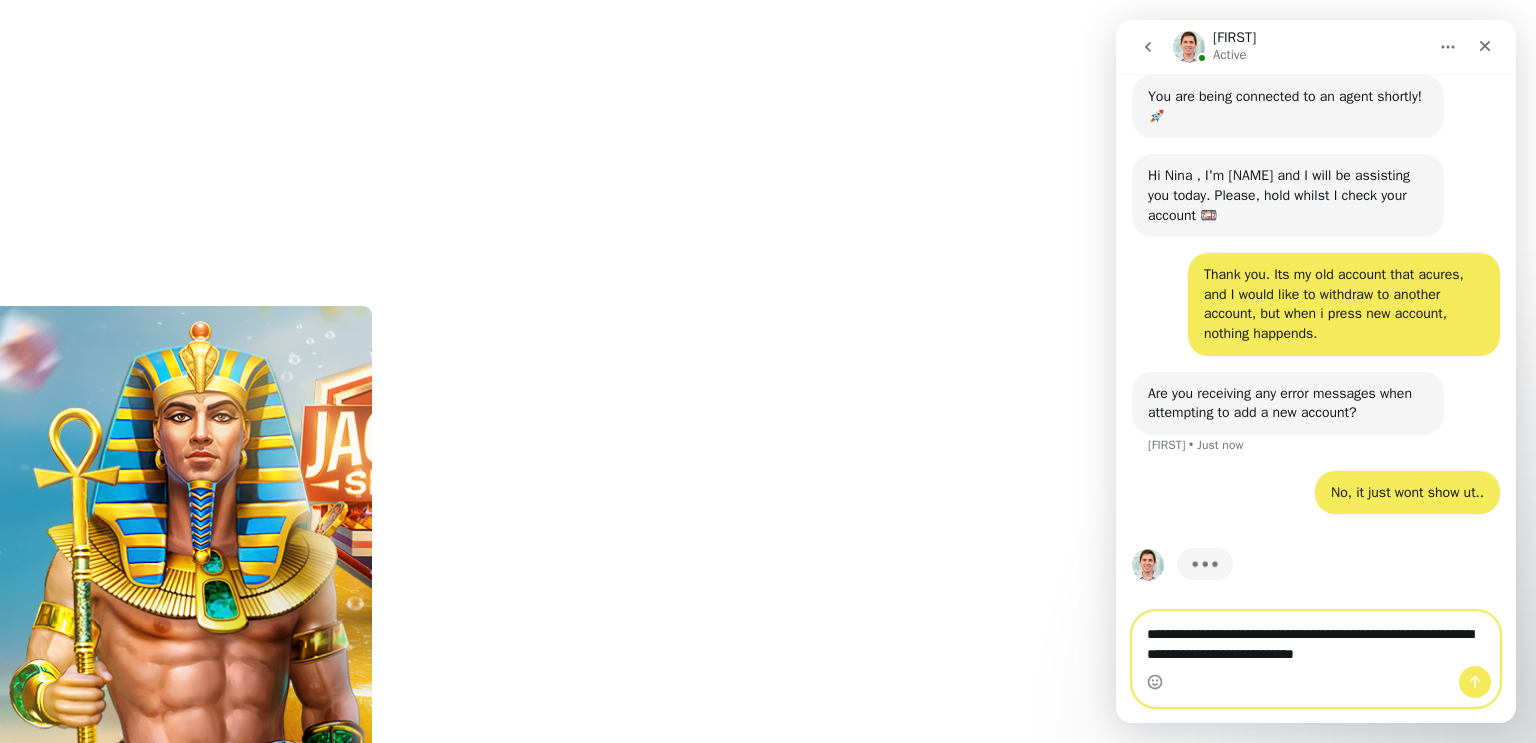 type on "**********" 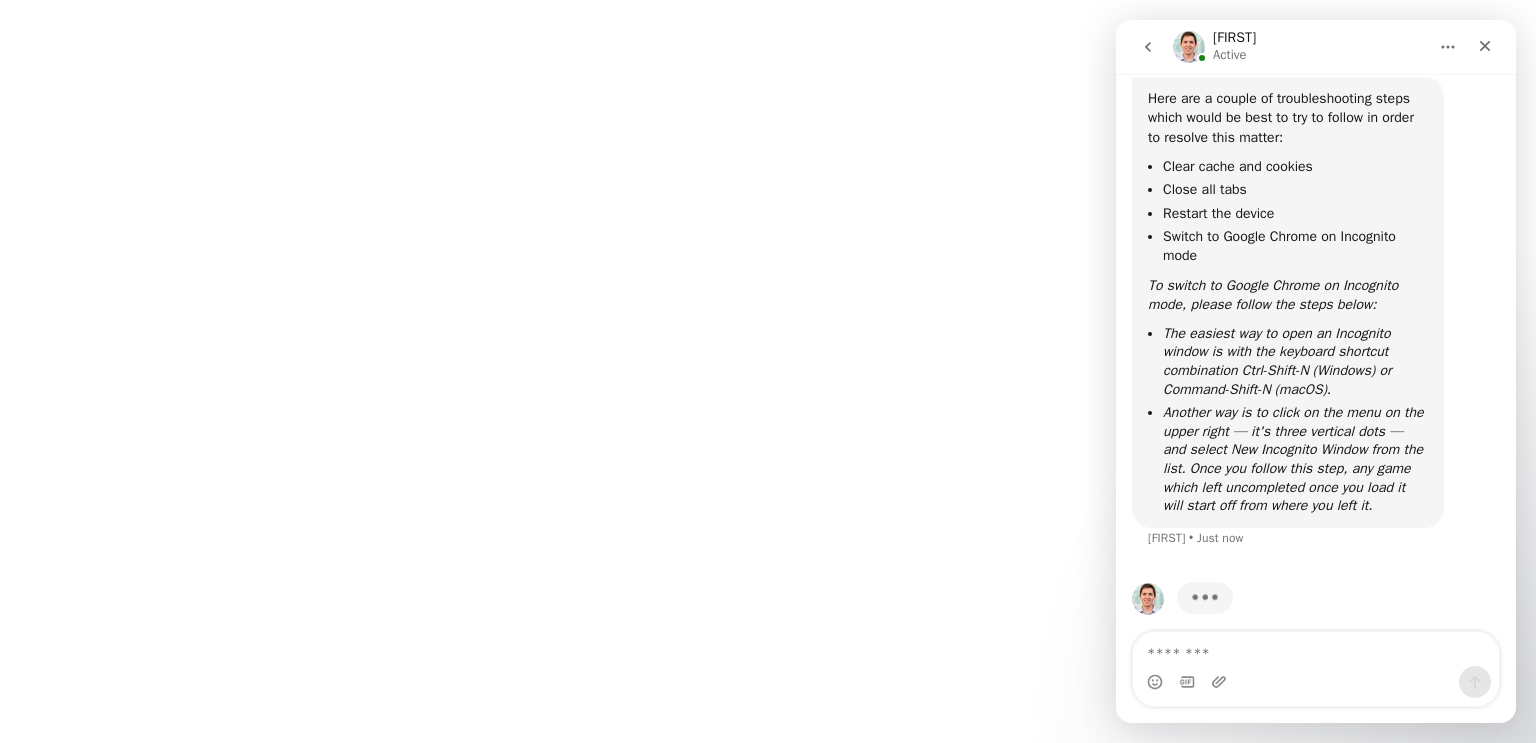scroll, scrollTop: 2133, scrollLeft: 0, axis: vertical 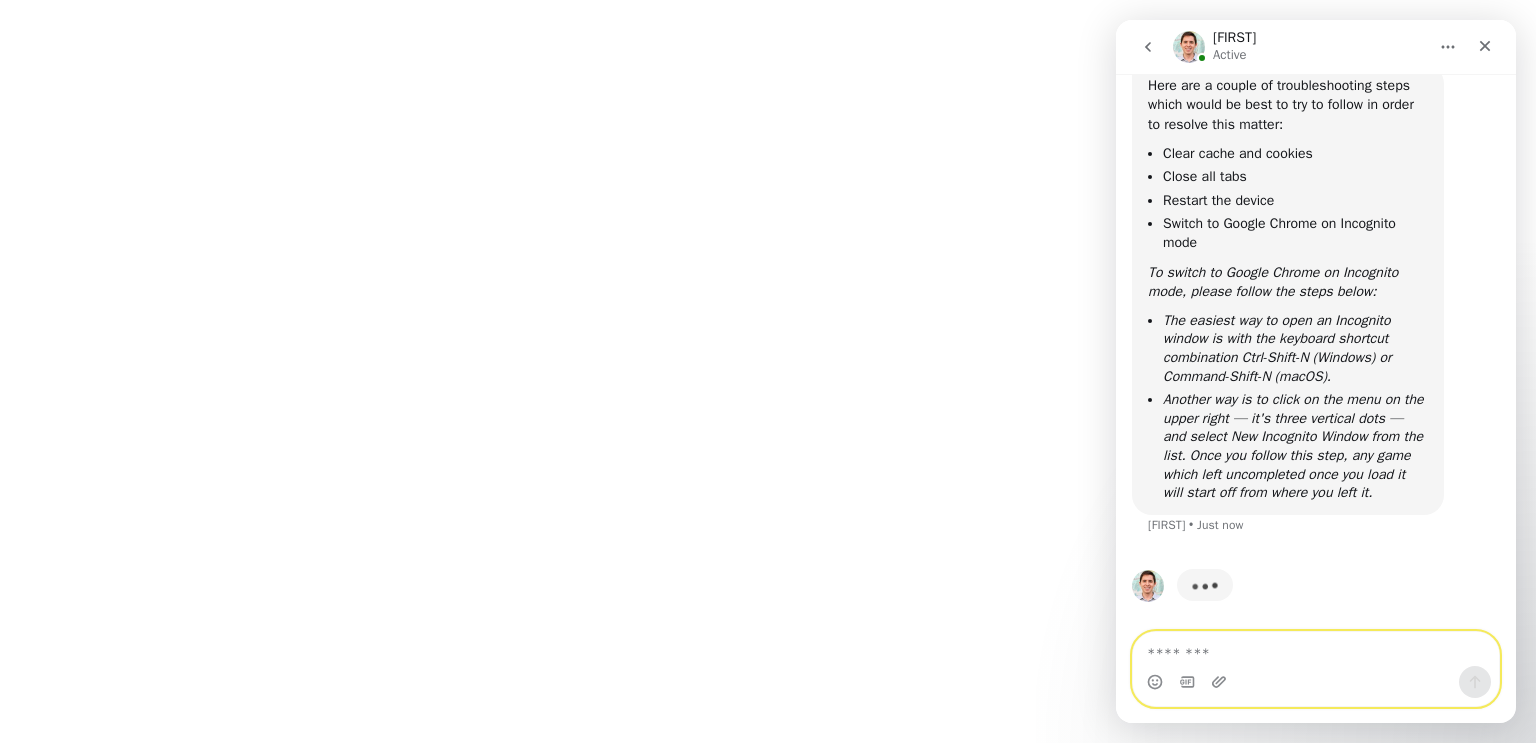 click at bounding box center [1316, 649] 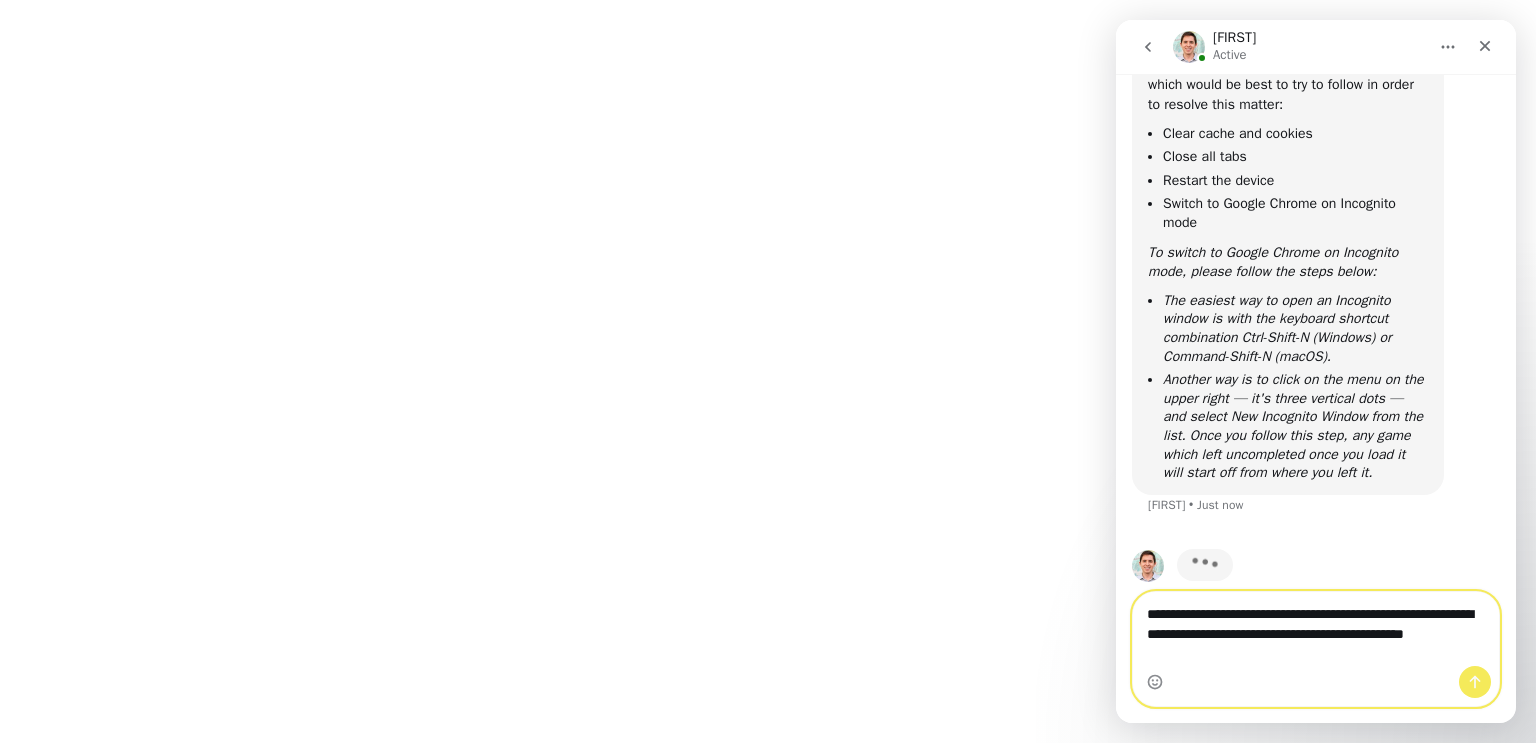 scroll, scrollTop: 2173, scrollLeft: 0, axis: vertical 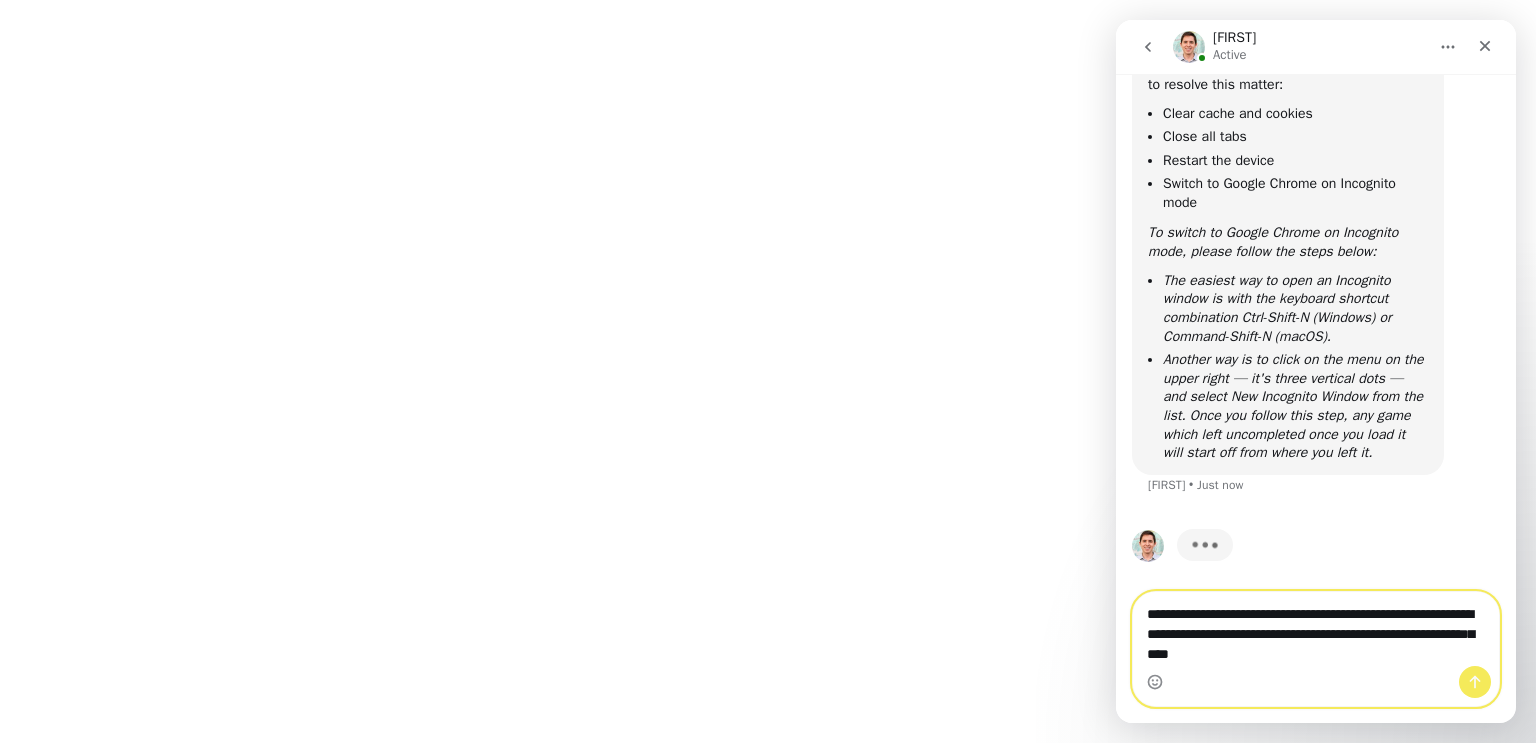 type on "**********" 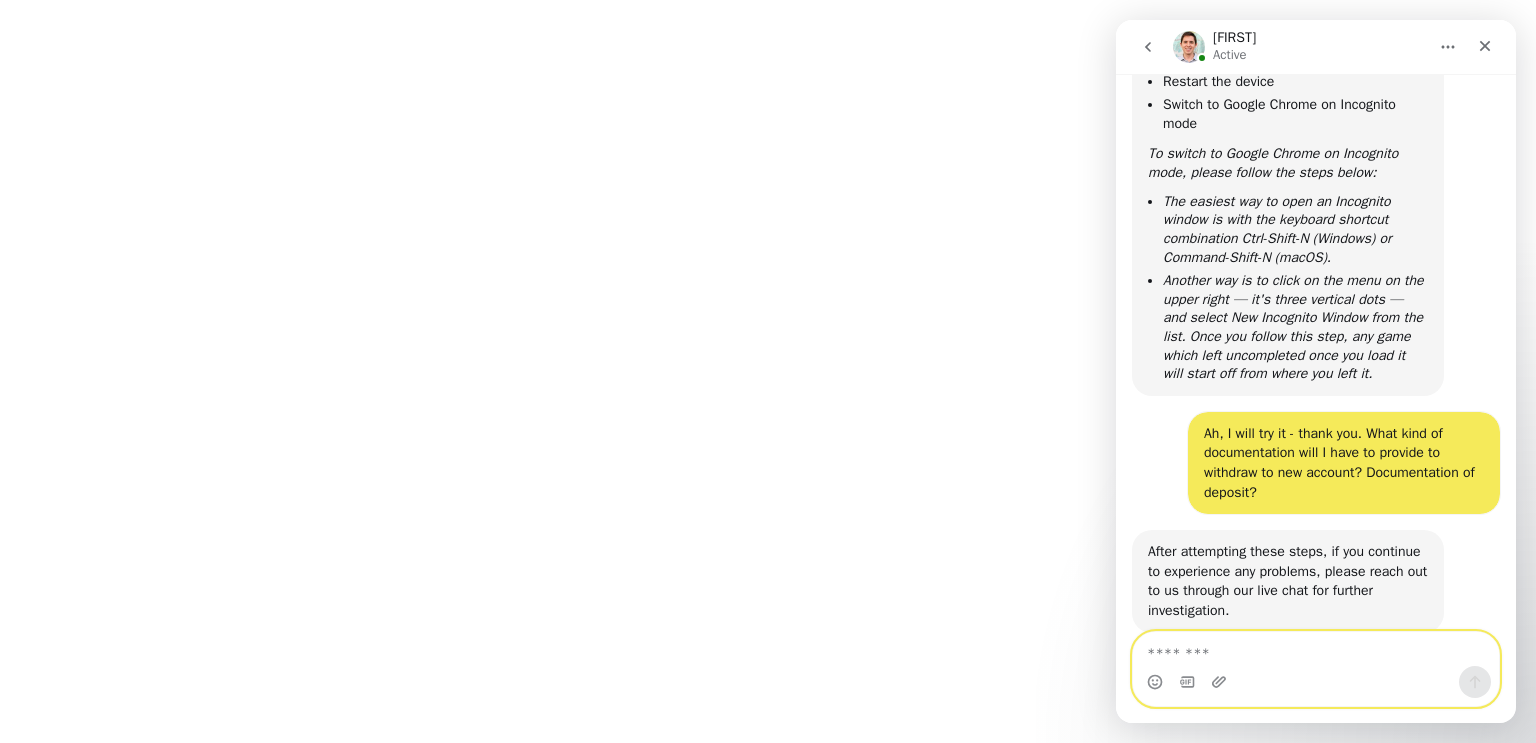 scroll, scrollTop: 2293, scrollLeft: 0, axis: vertical 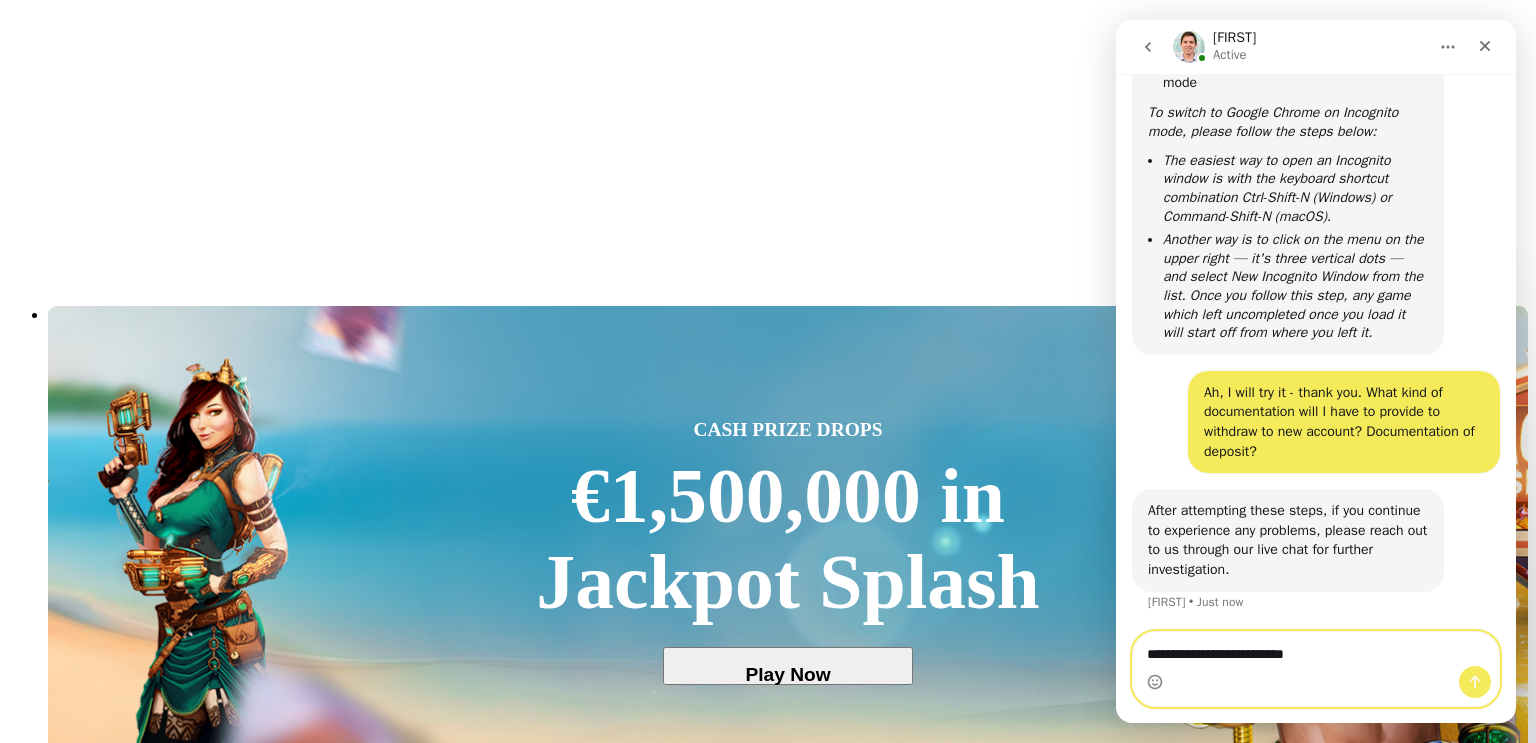 type on "**********" 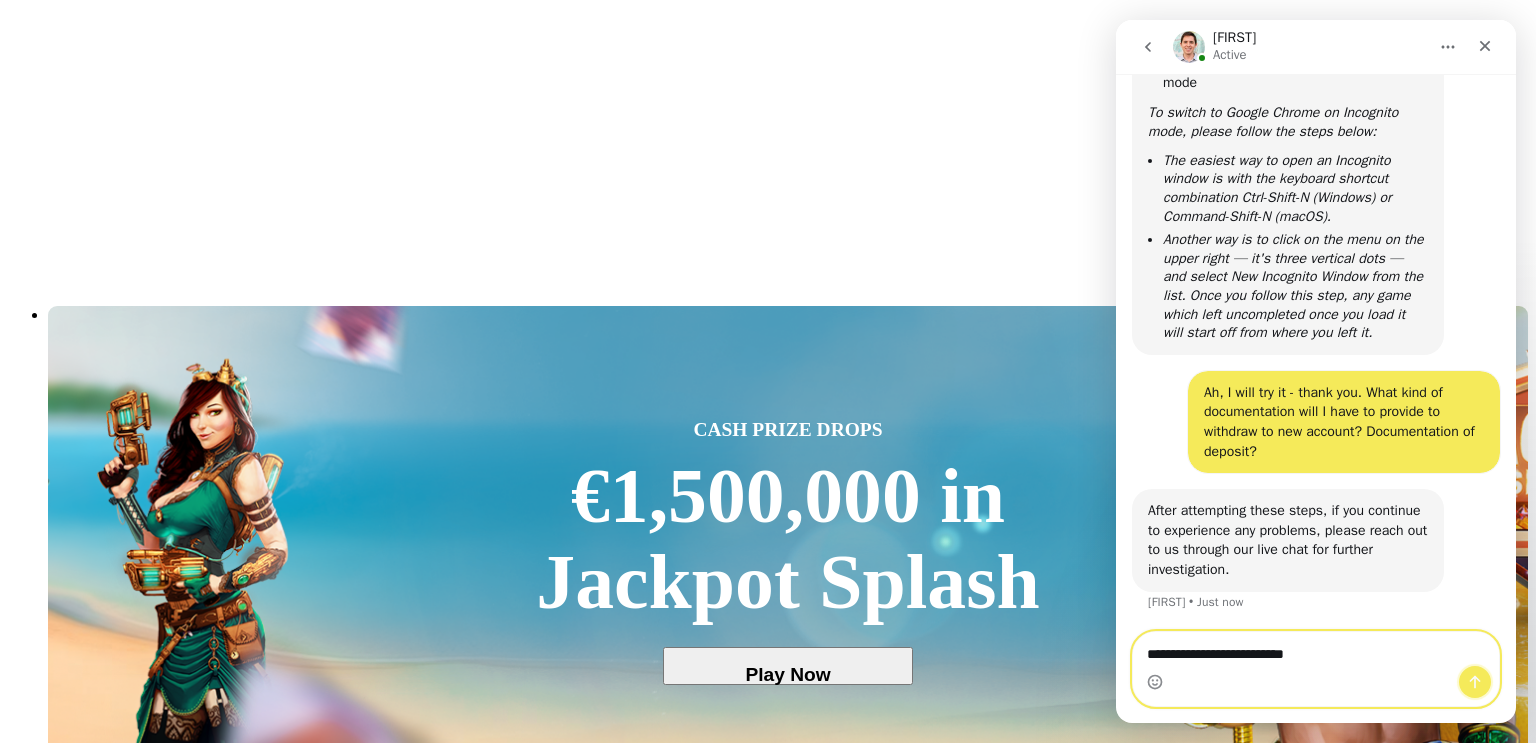 click 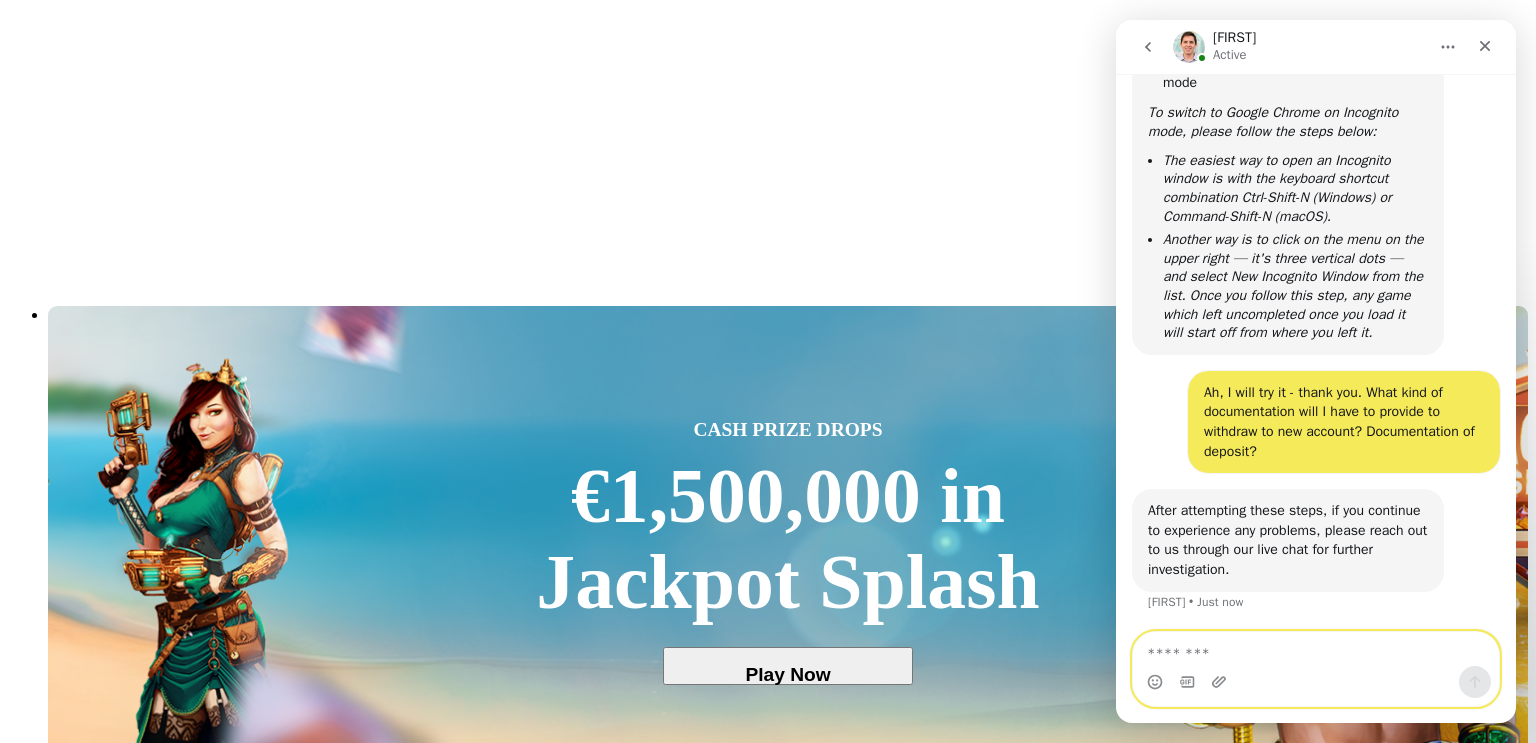 scroll, scrollTop: 2352, scrollLeft: 0, axis: vertical 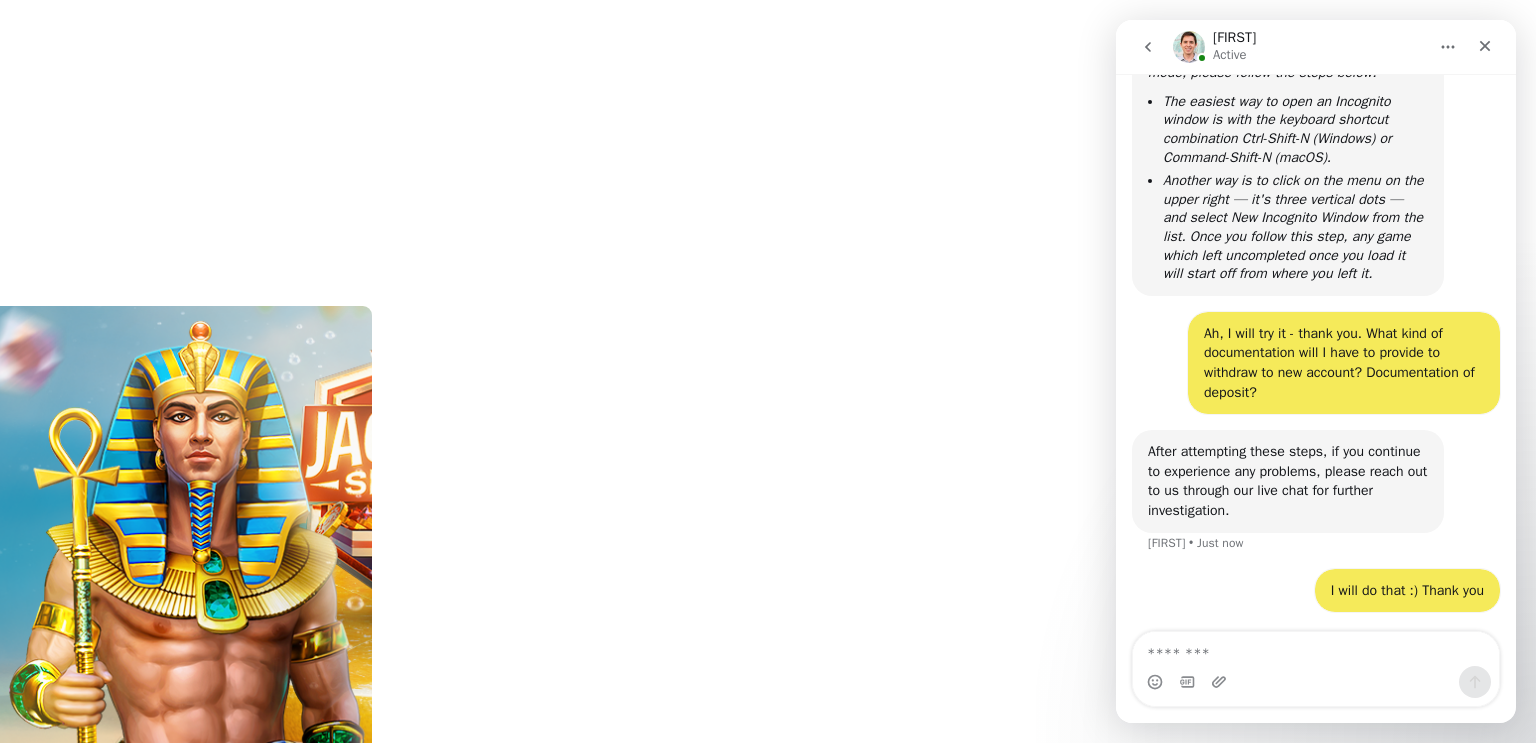 click on "After attempting these steps, if you continue to experience any problems, please reach out to us through our live chat for further investigation. [NAME] • Just now" at bounding box center [1316, 499] 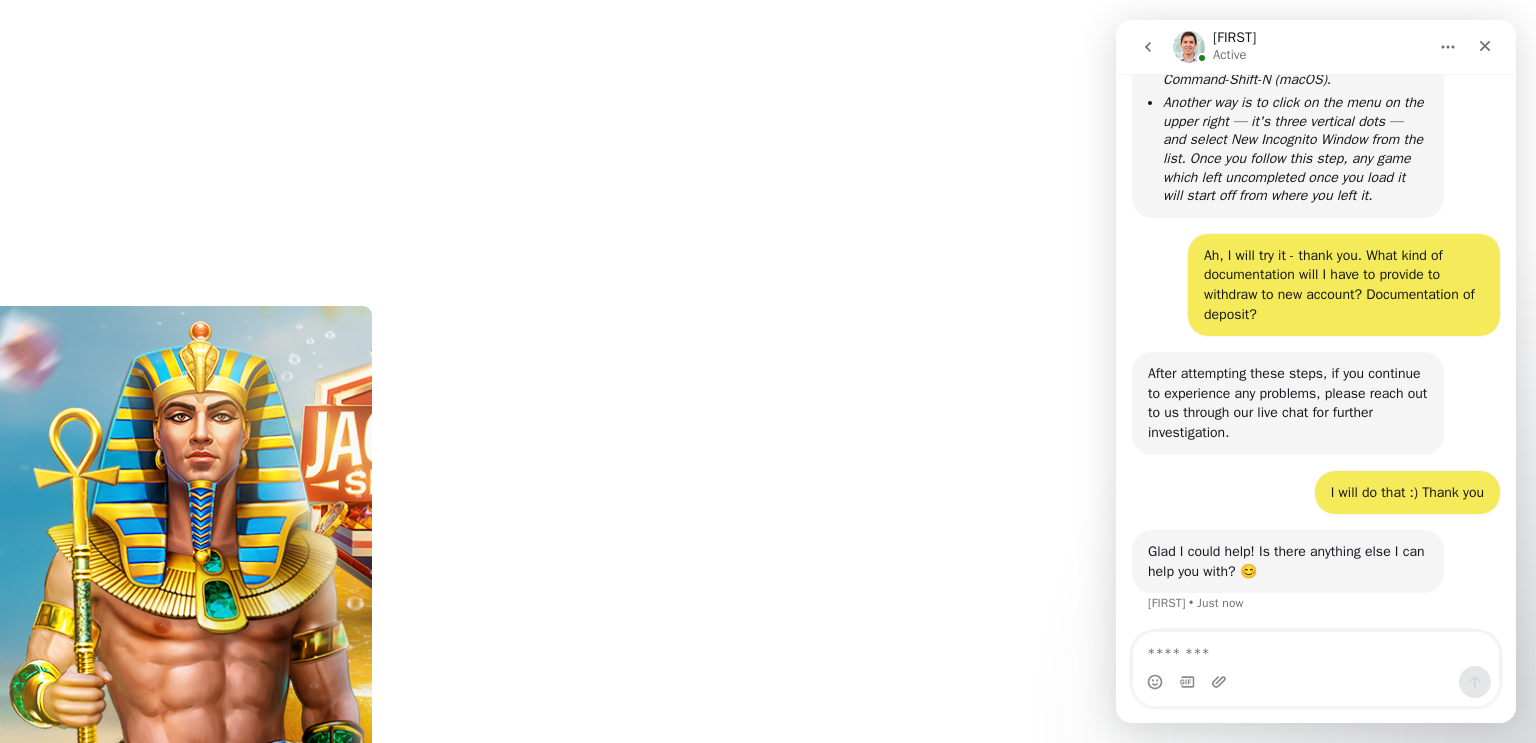 scroll, scrollTop: 2432, scrollLeft: 0, axis: vertical 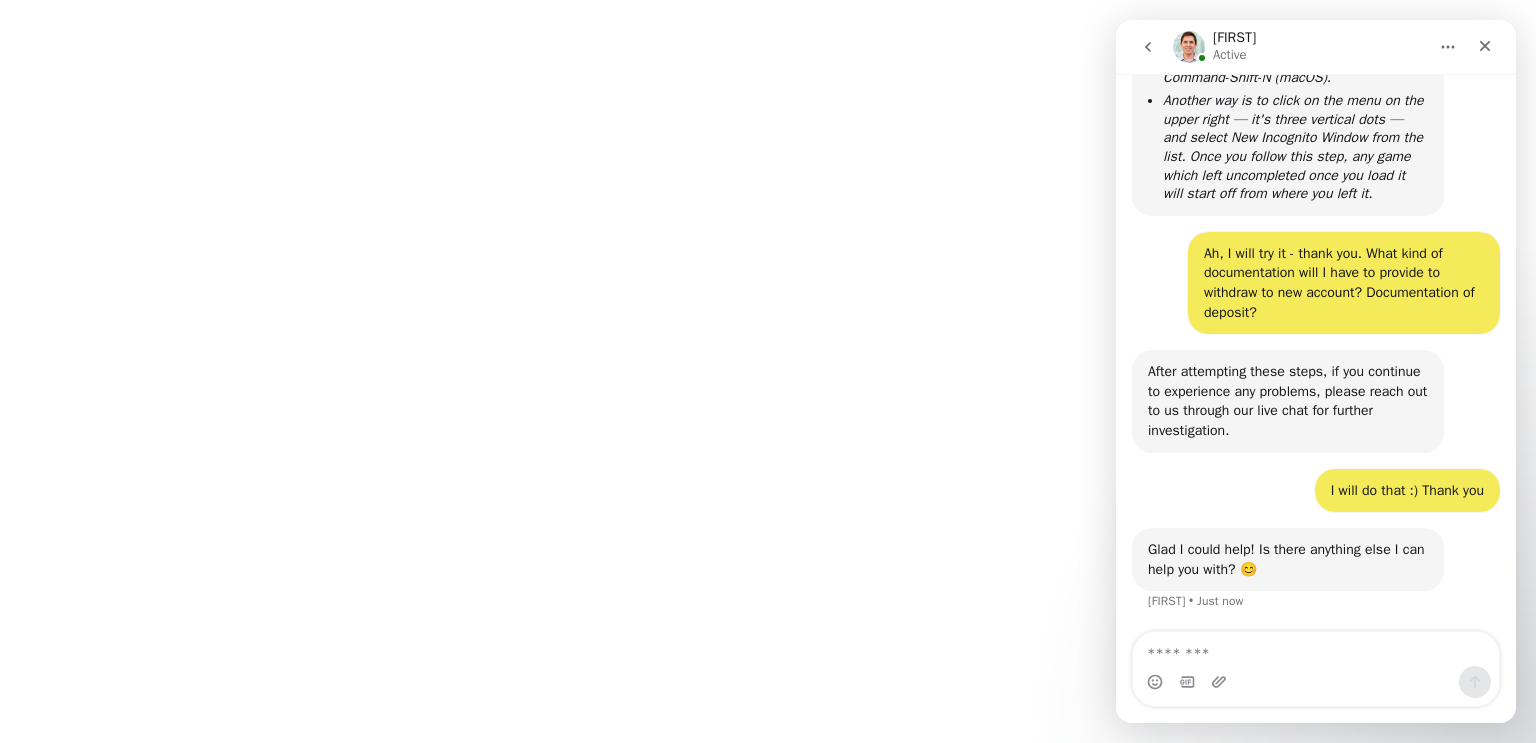 click at bounding box center (1316, 682) 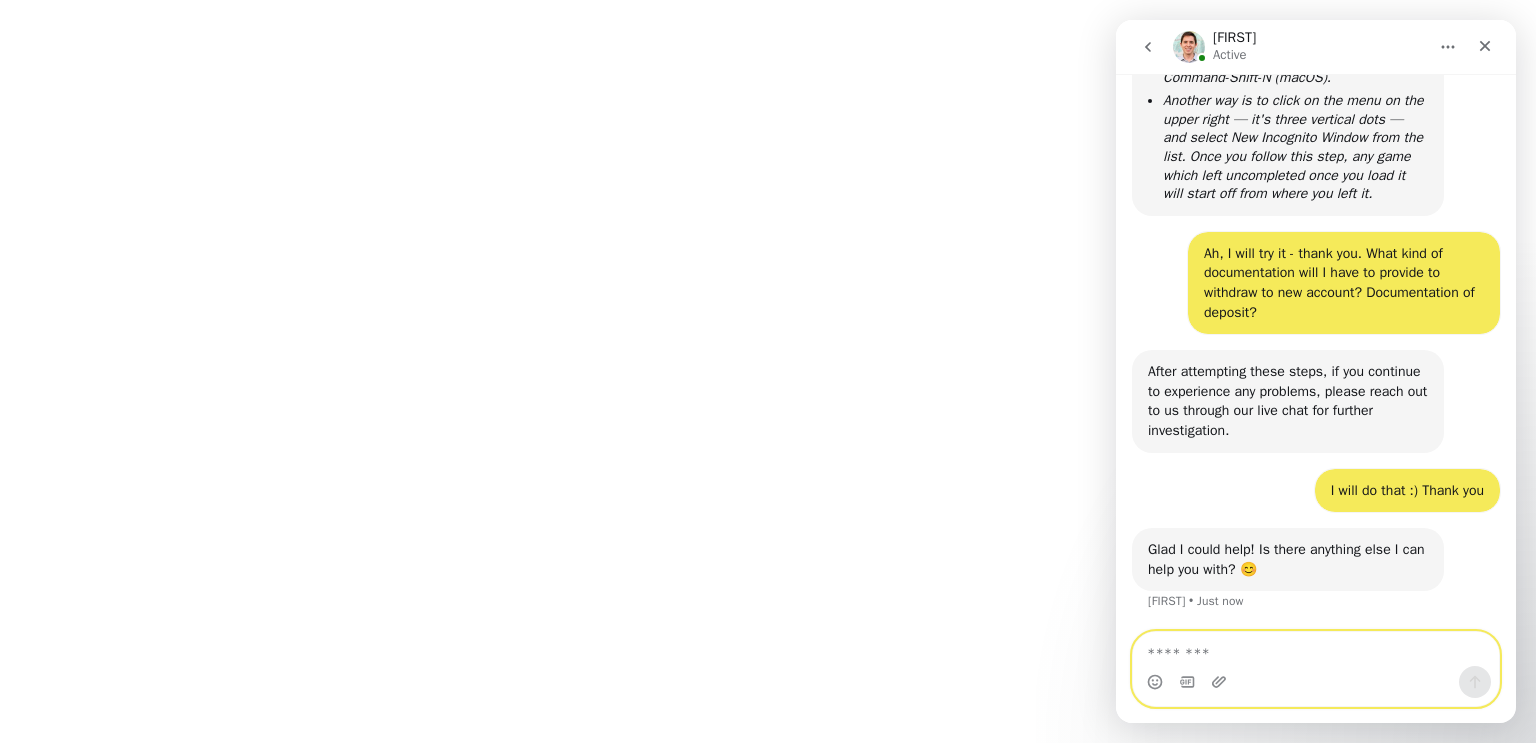 click at bounding box center [1316, 649] 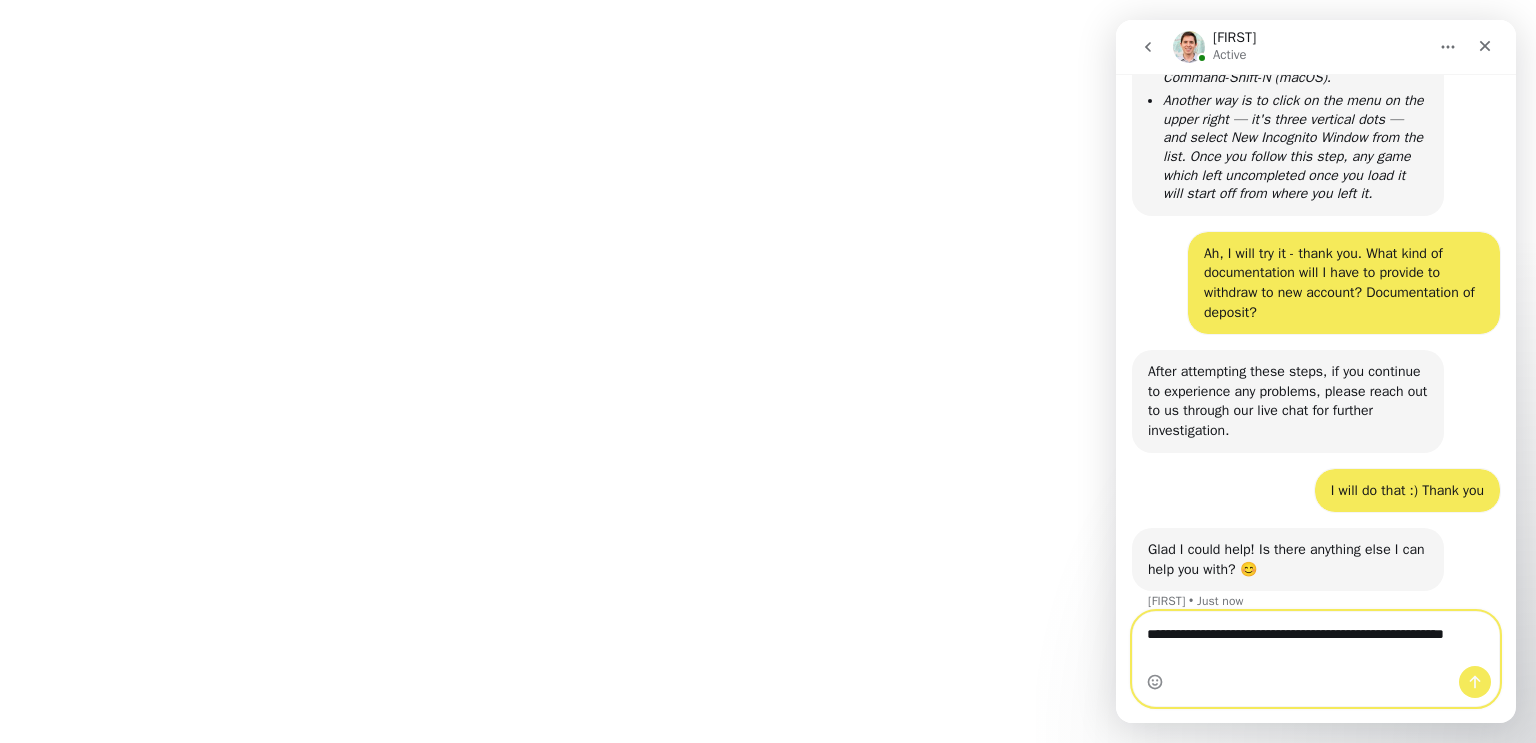scroll, scrollTop: 2452, scrollLeft: 0, axis: vertical 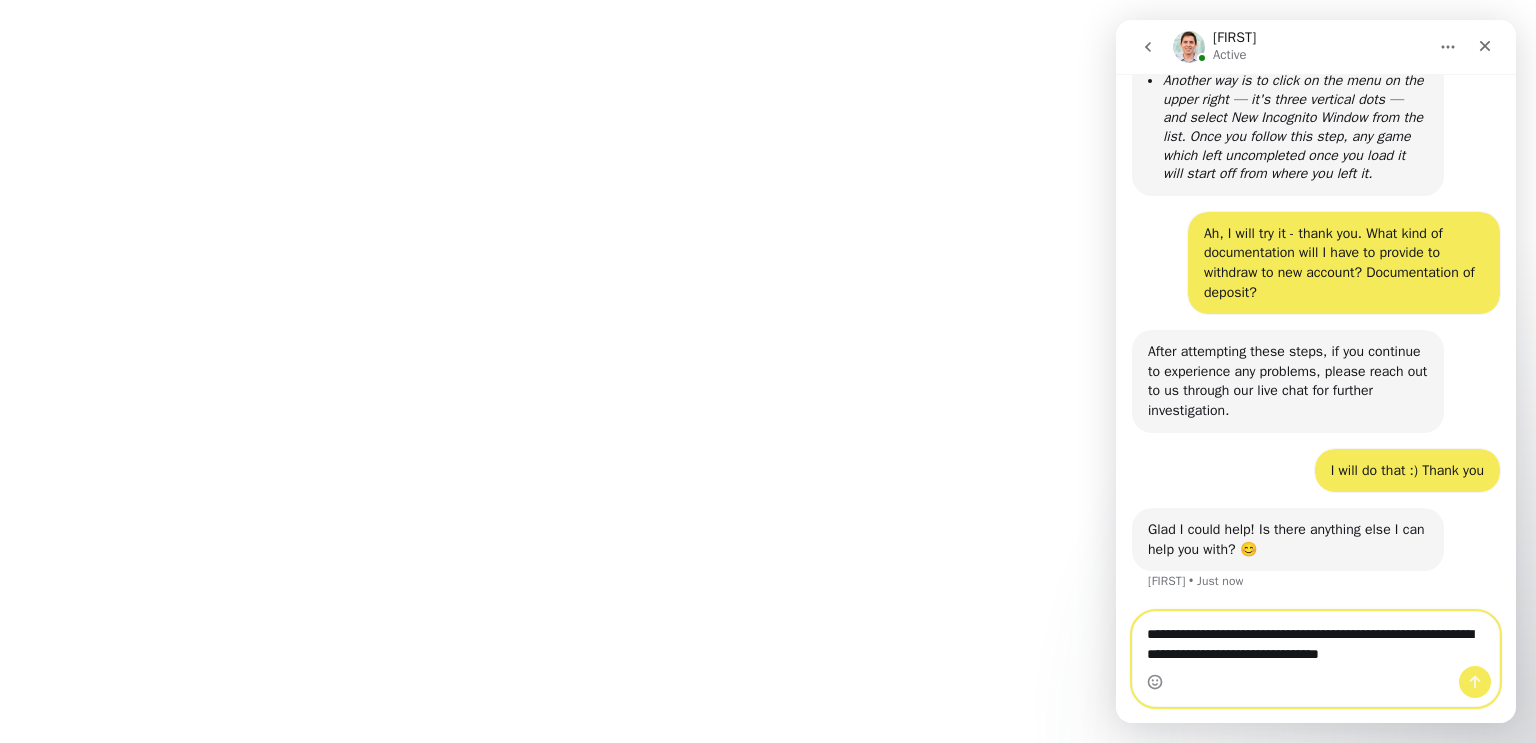 type on "**********" 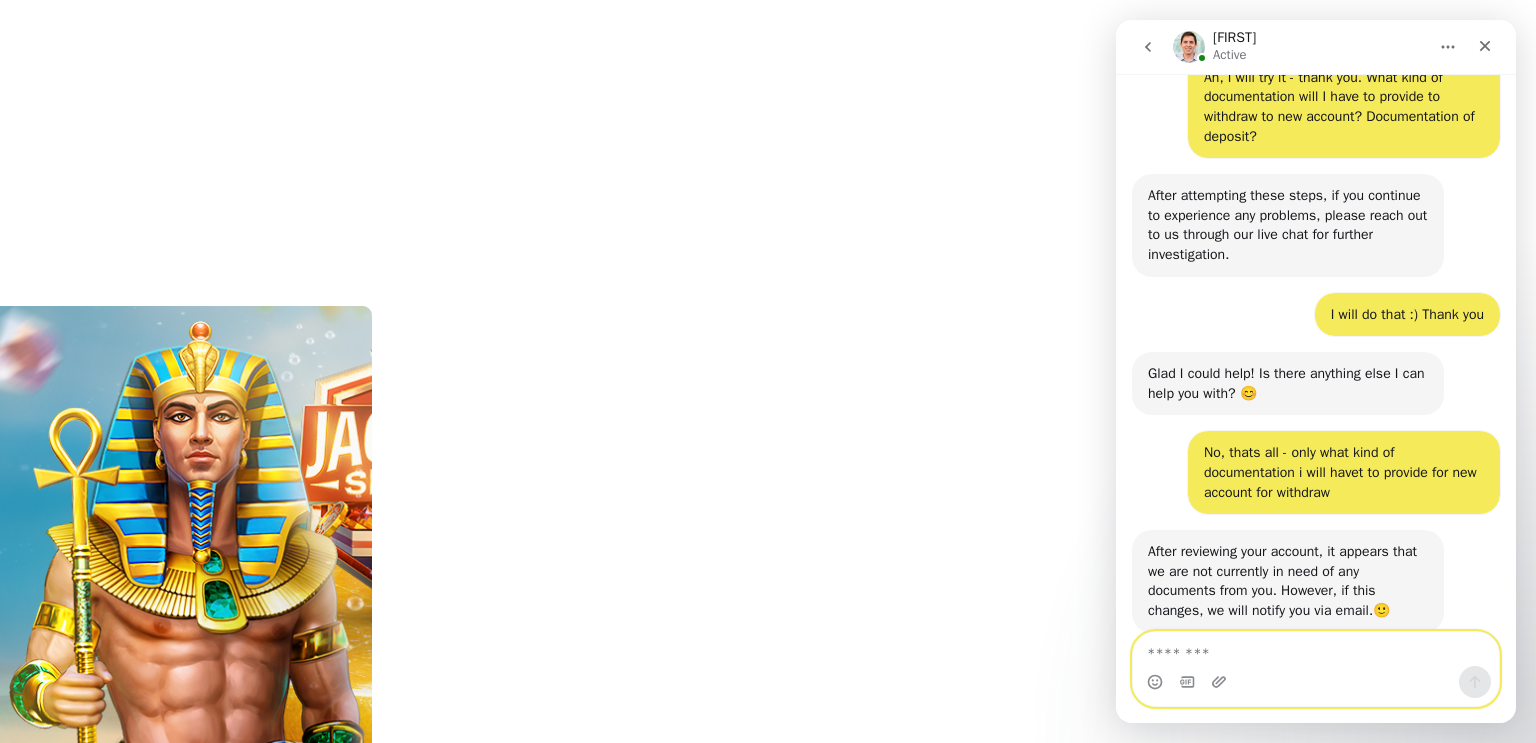 scroll, scrollTop: 2649, scrollLeft: 0, axis: vertical 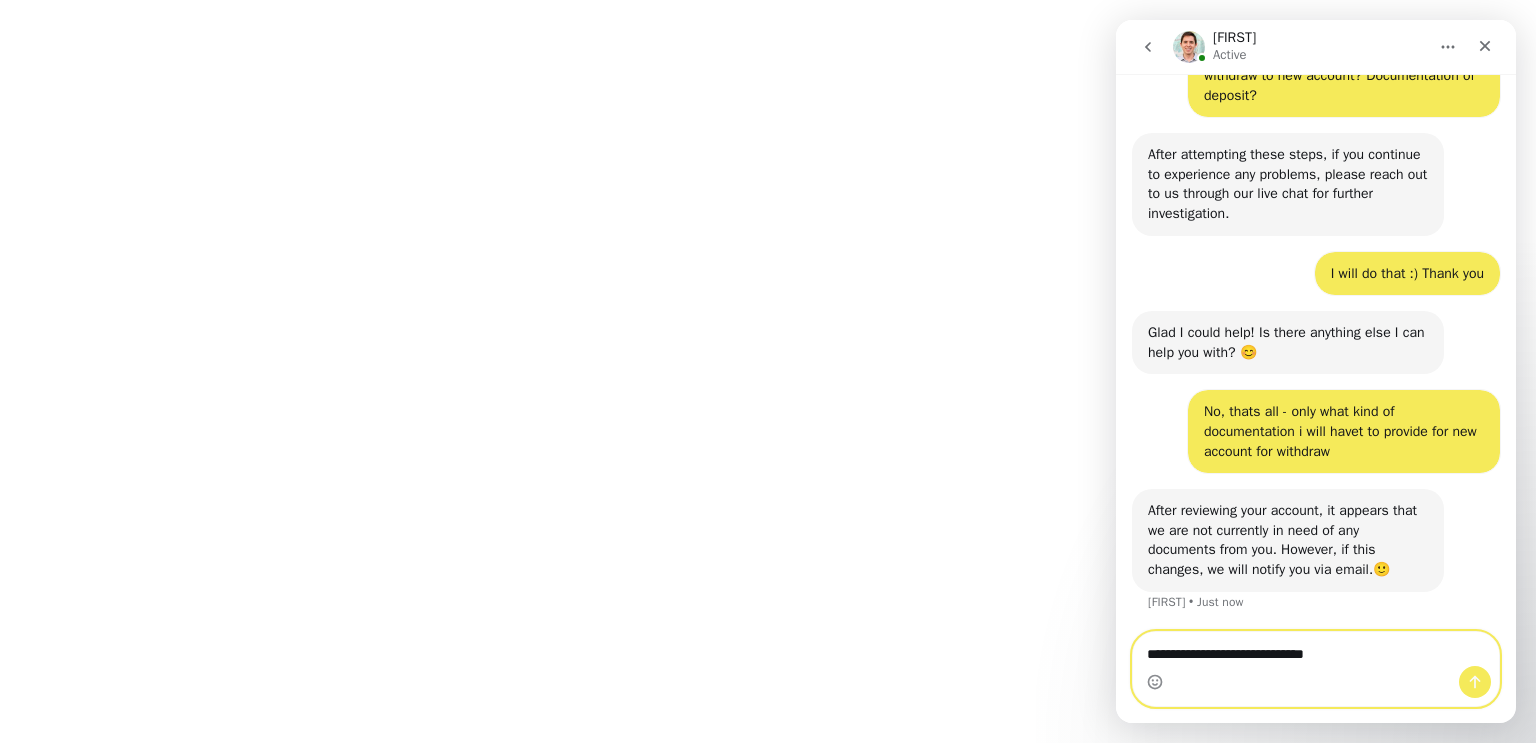 type on "**********" 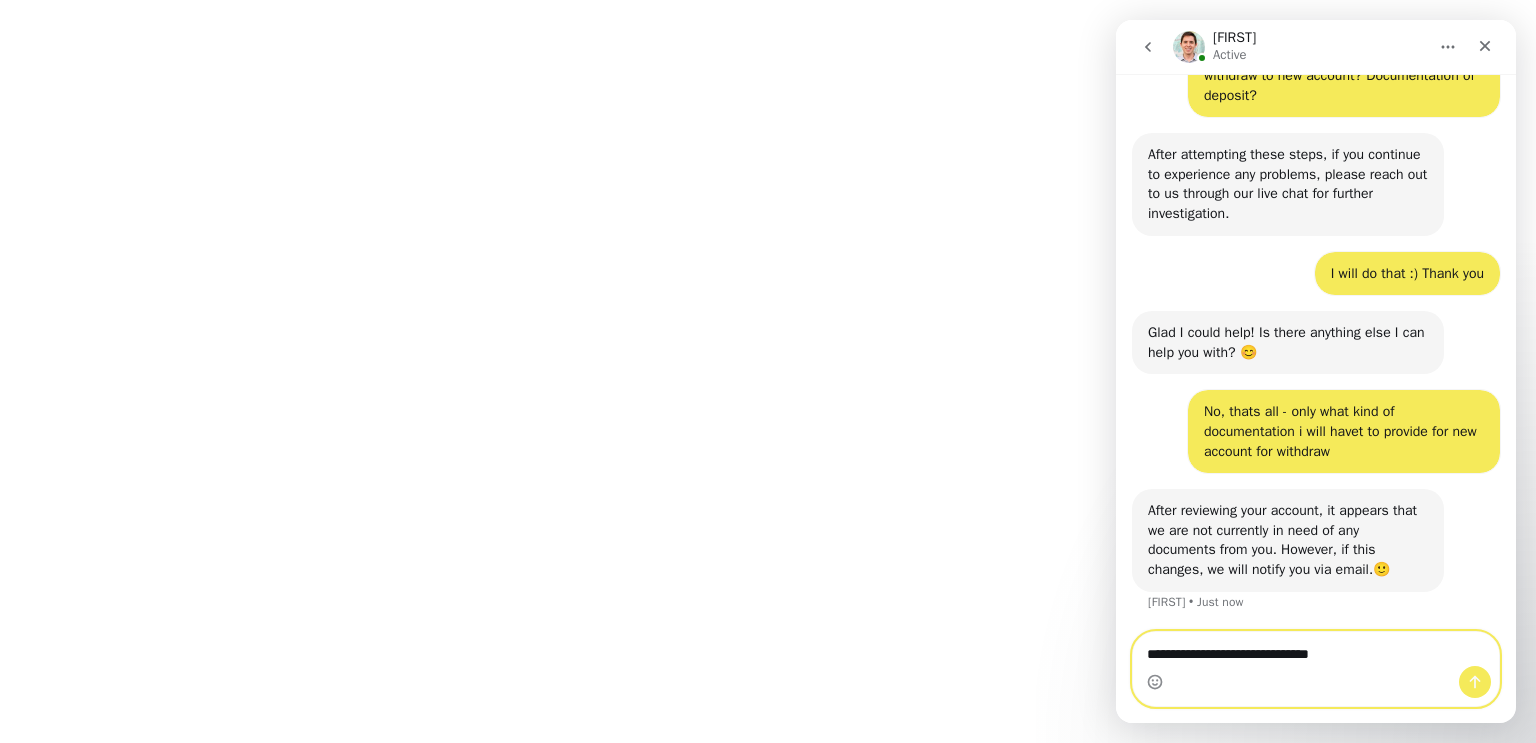 type 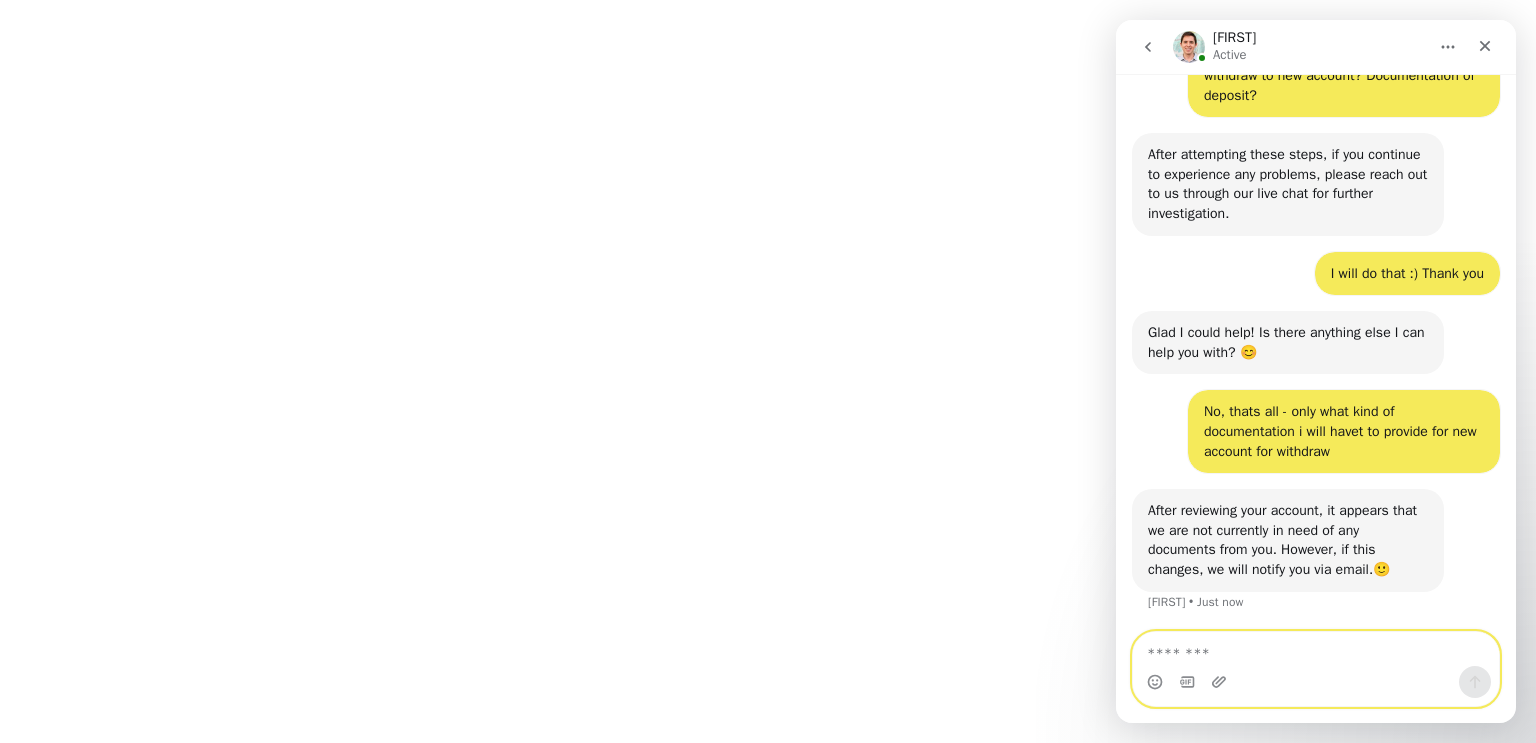 scroll, scrollTop: 2708, scrollLeft: 0, axis: vertical 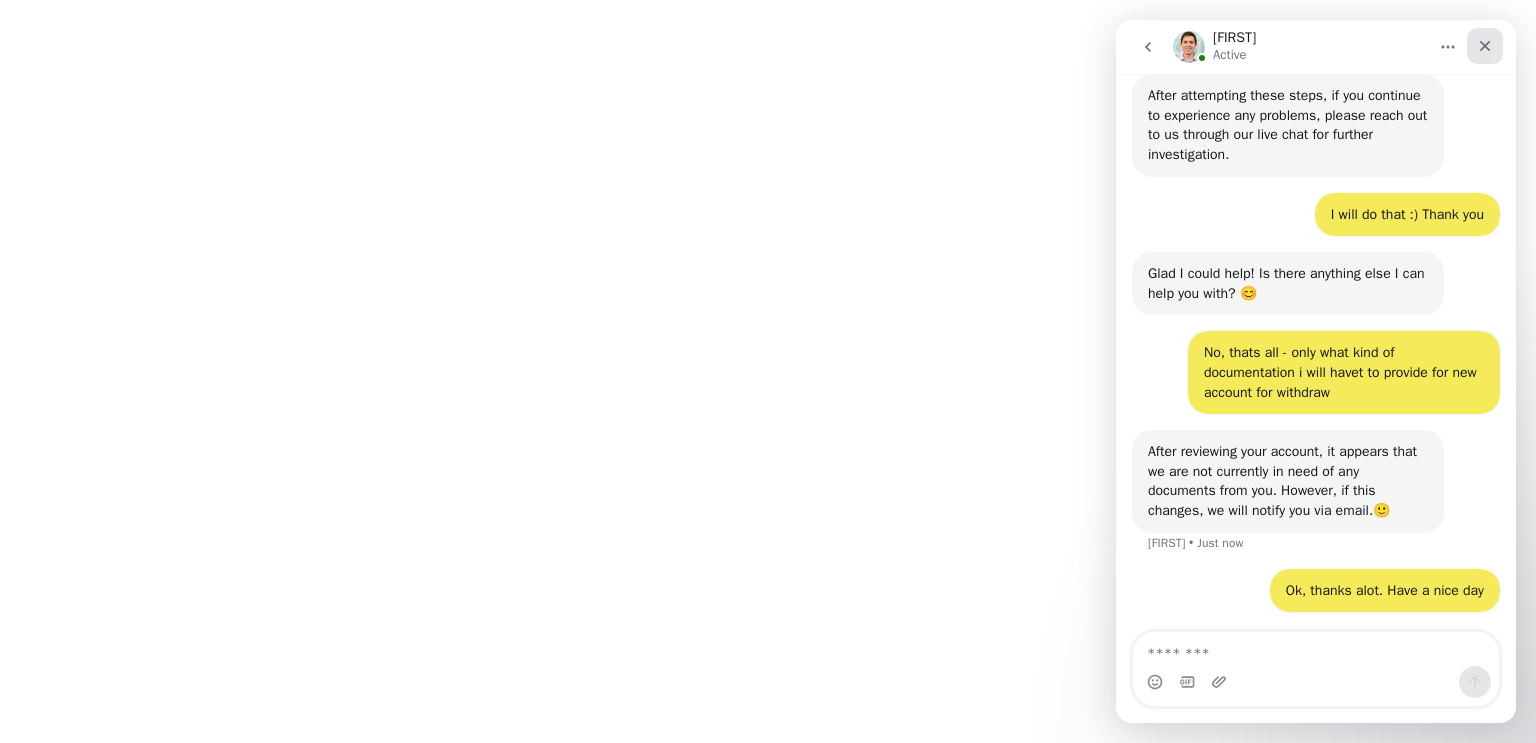click 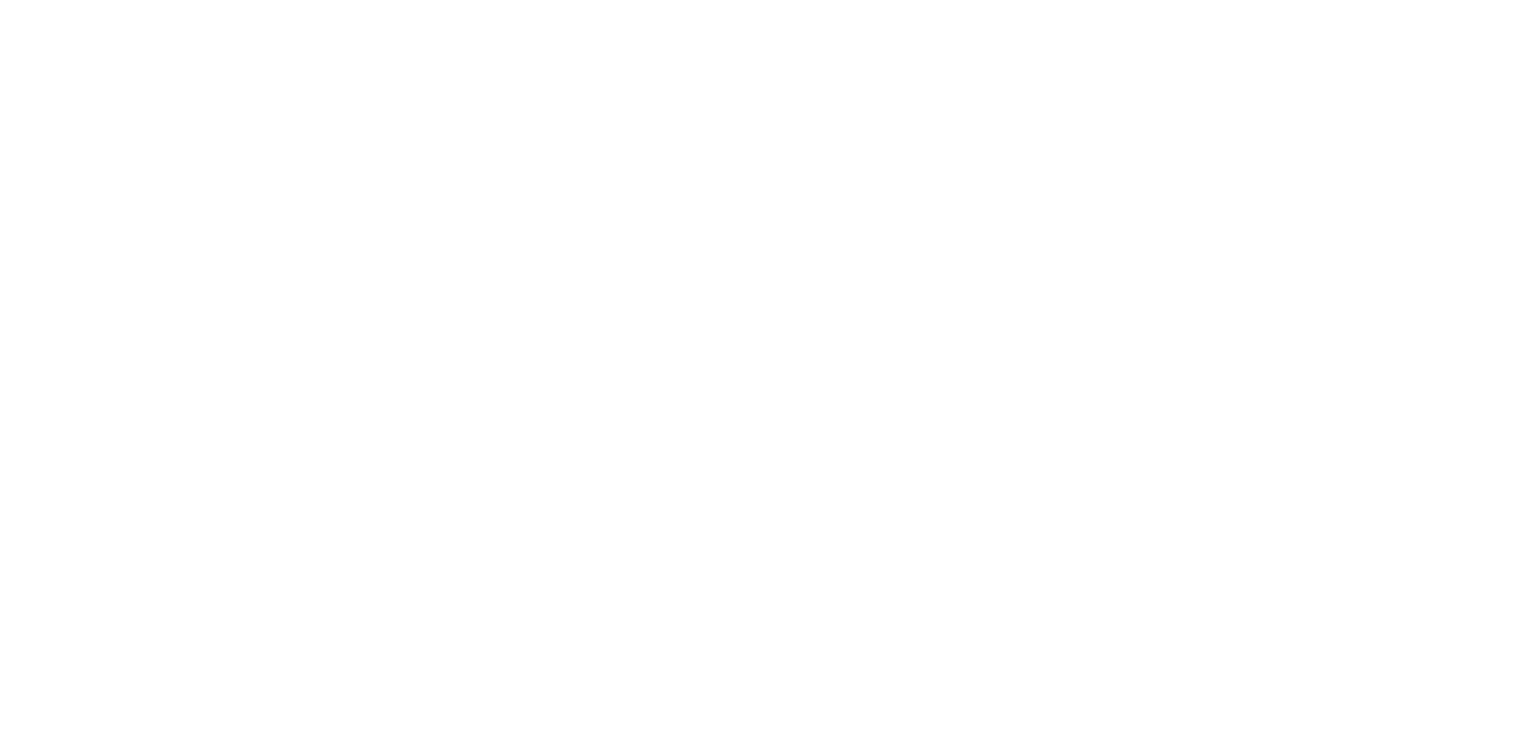 scroll, scrollTop: 0, scrollLeft: 0, axis: both 